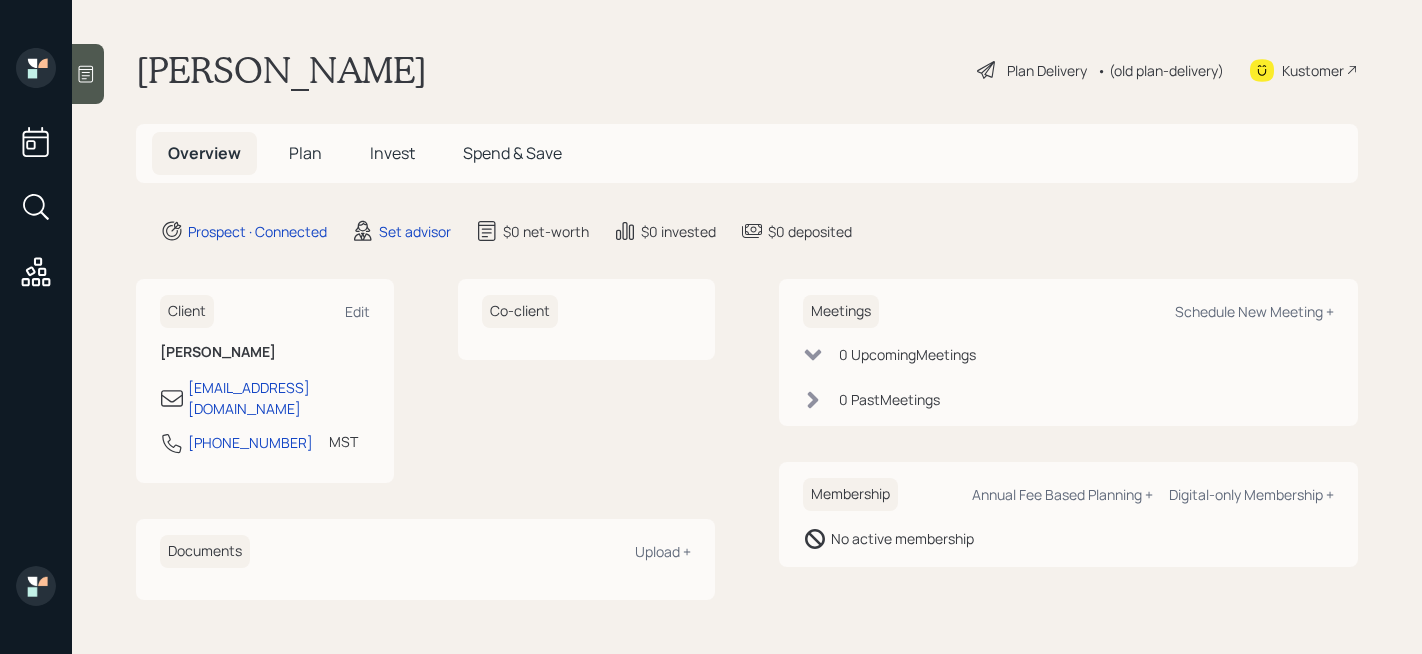 scroll, scrollTop: 0, scrollLeft: 0, axis: both 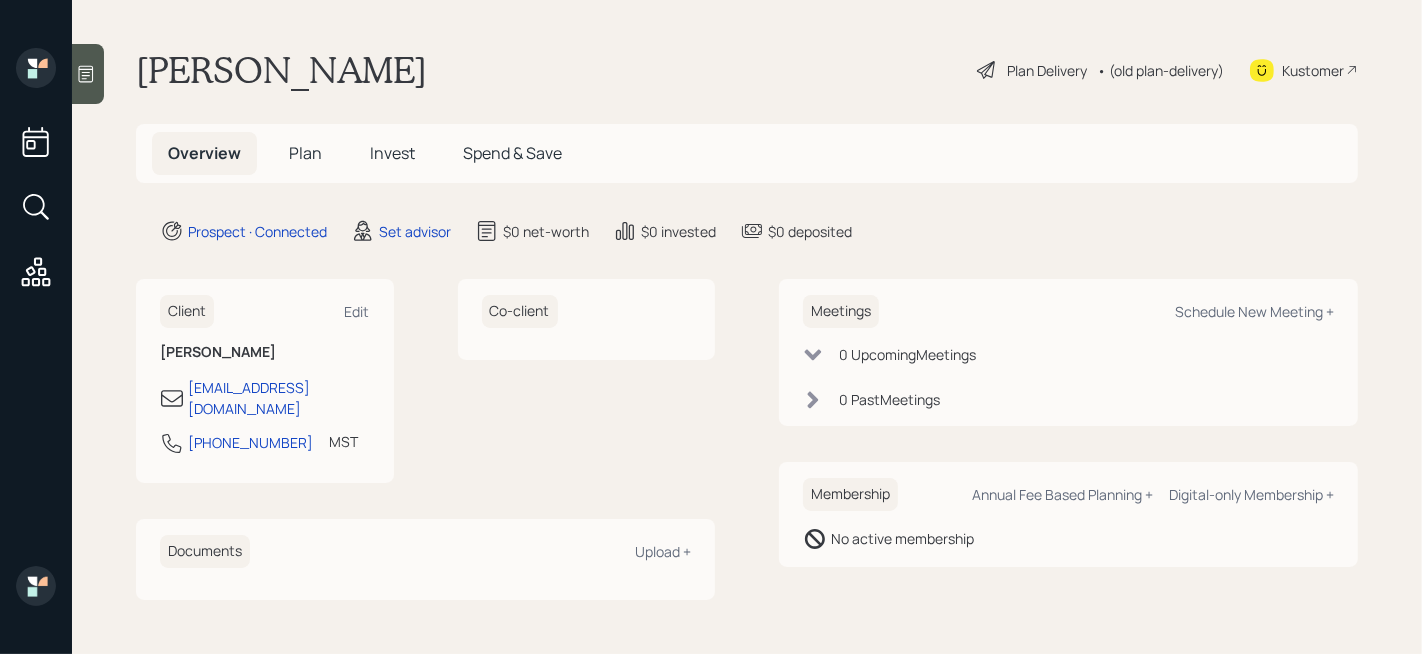 click at bounding box center (88, 74) 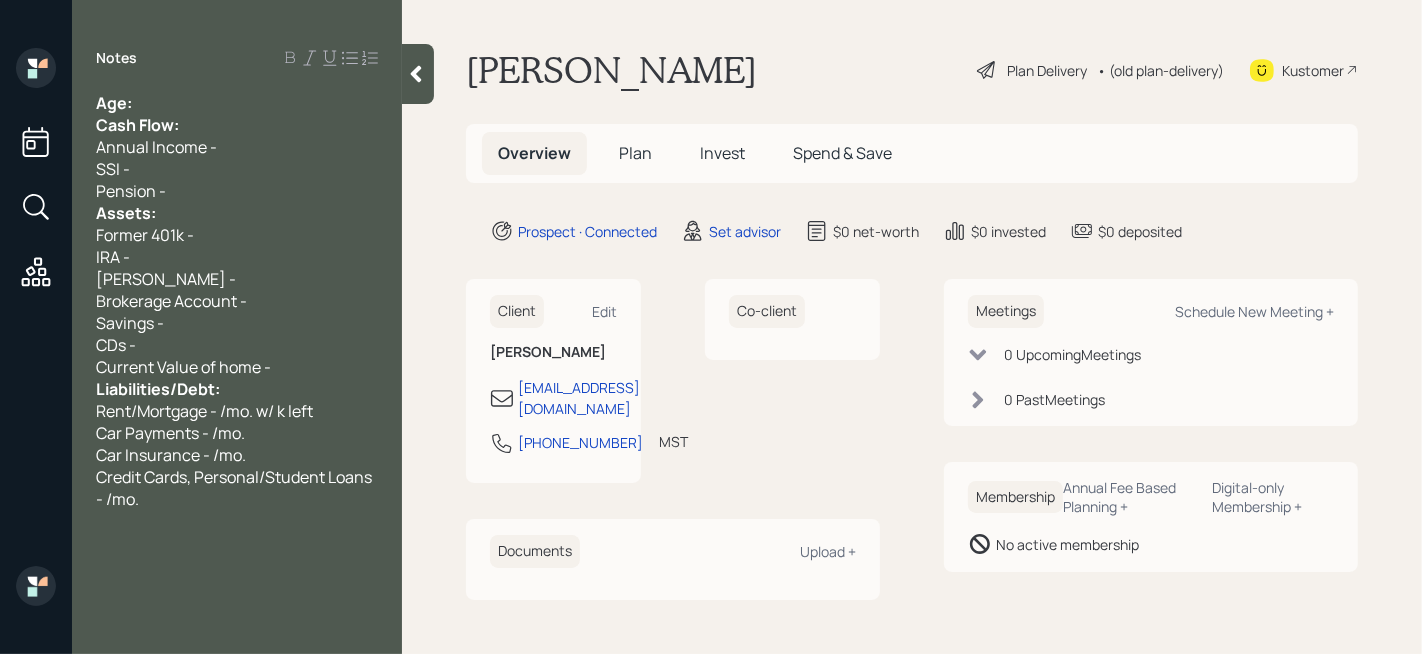 click on "Age:" at bounding box center [237, 103] 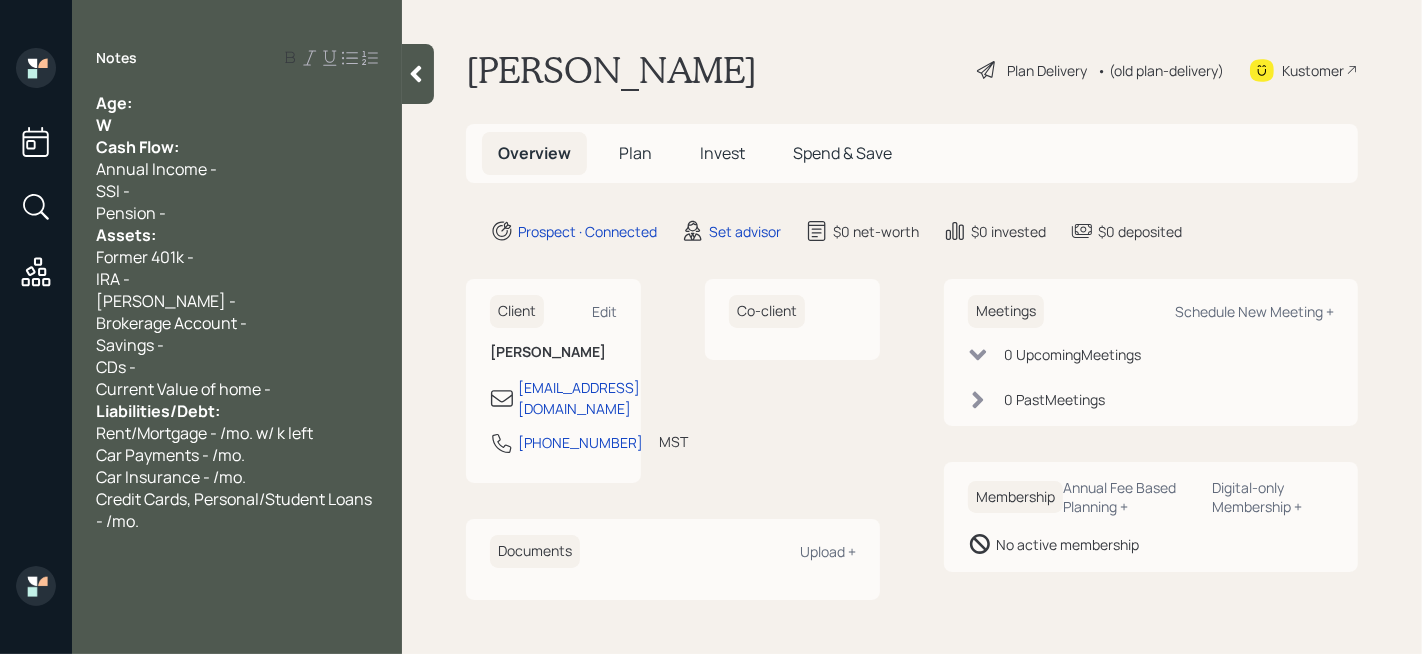 type 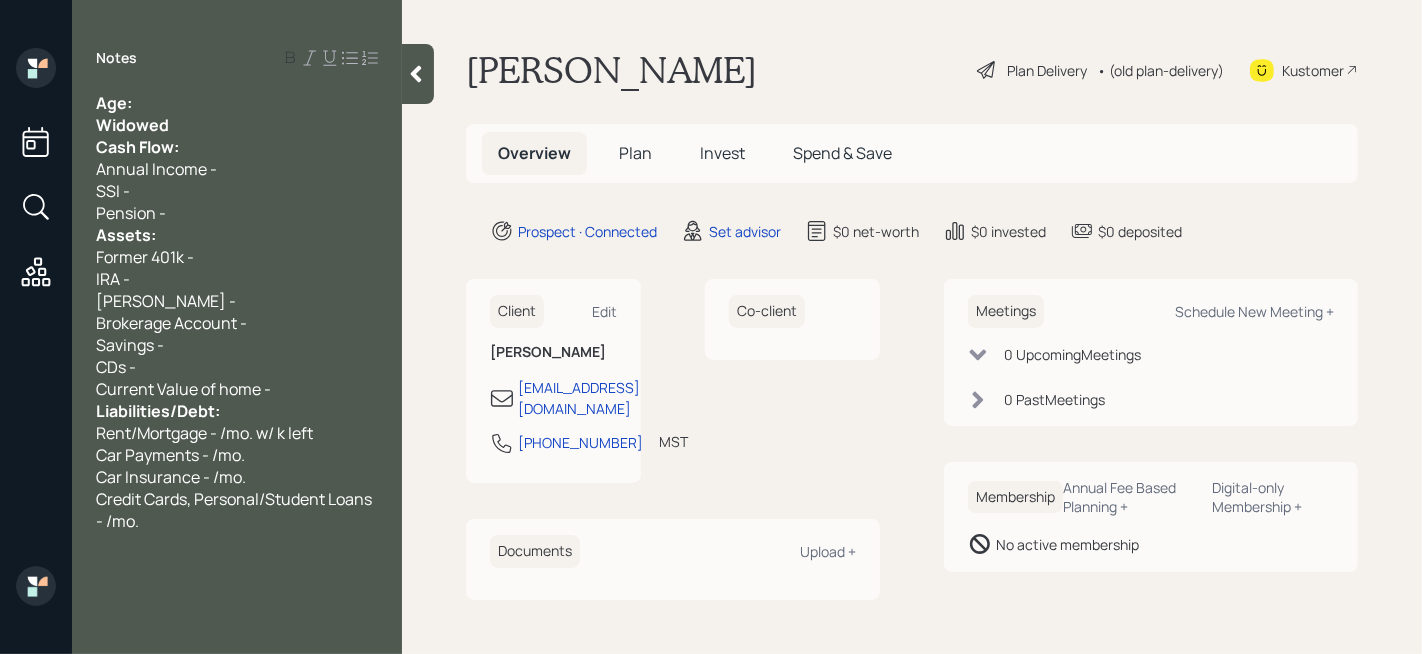 click on "Age:" at bounding box center [237, 103] 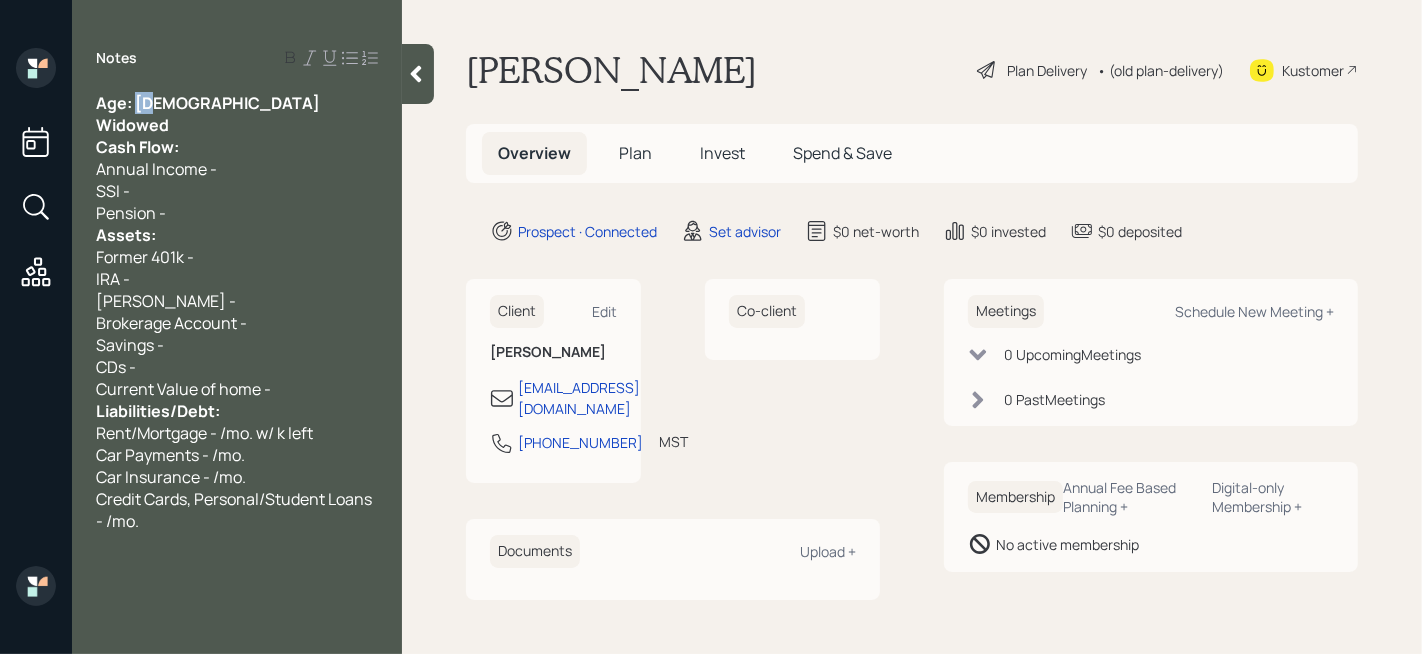 drag, startPoint x: 160, startPoint y: 101, endPoint x: 136, endPoint y: 101, distance: 24 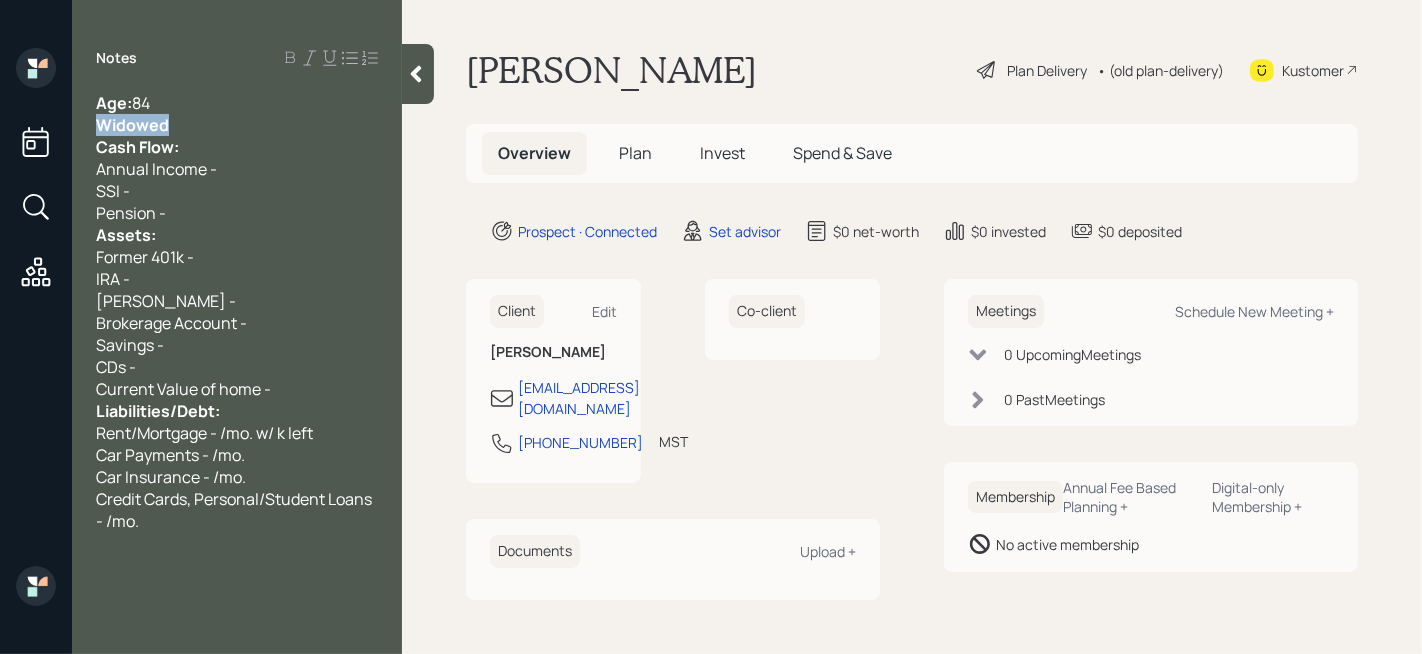 drag, startPoint x: 181, startPoint y: 120, endPoint x: 31, endPoint y: 120, distance: 150 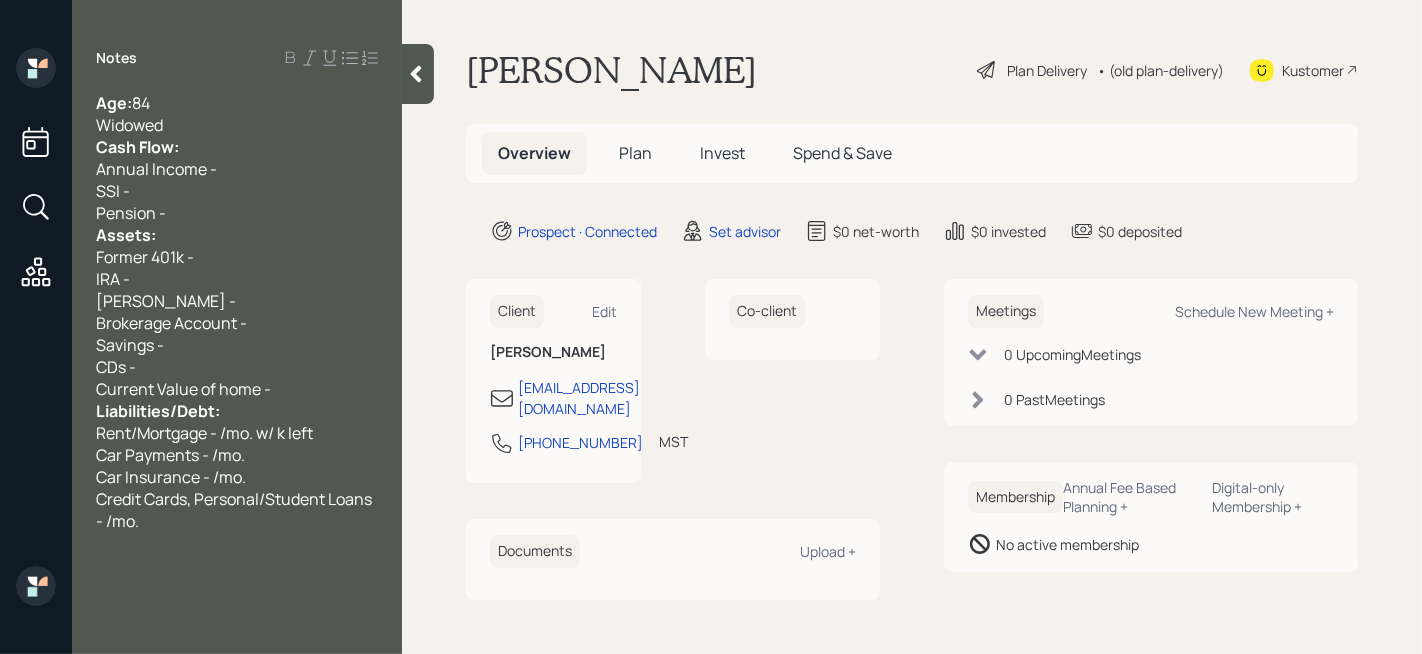 click on "Cash Flow:" at bounding box center [237, 147] 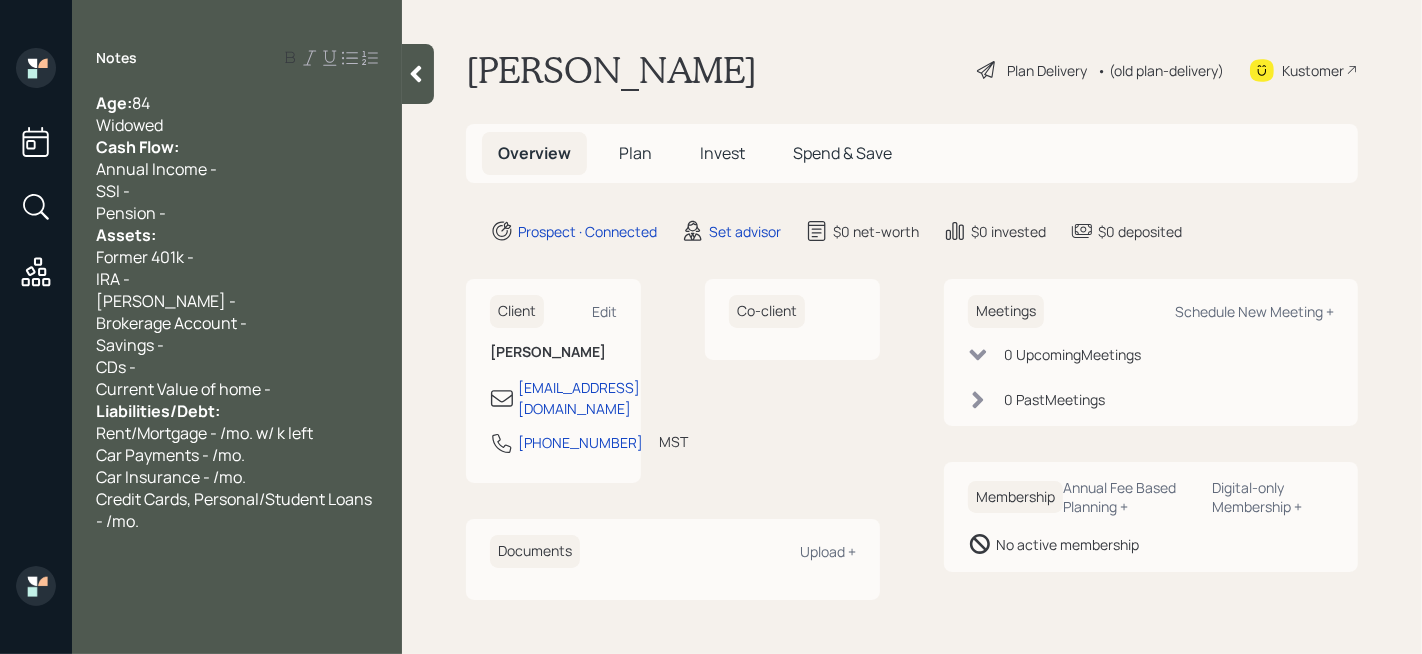 click on "Widowed" at bounding box center [237, 125] 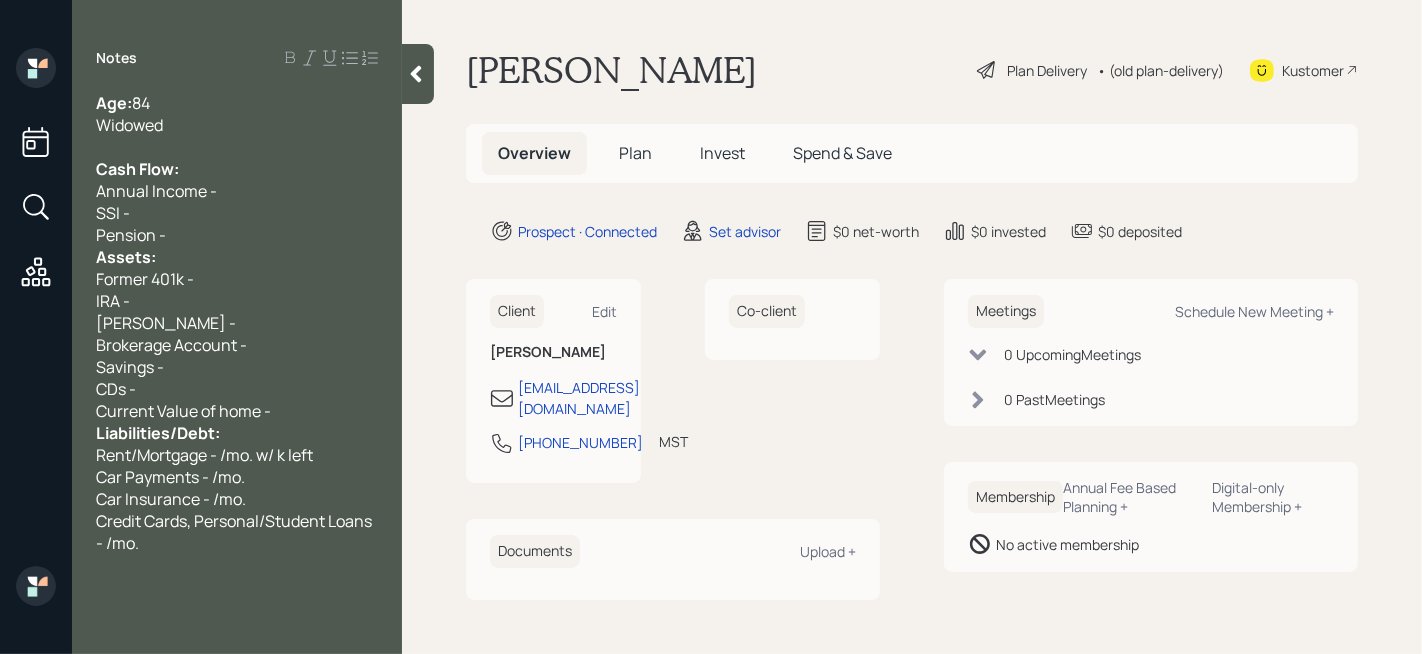 click on "Pension -" at bounding box center (237, 235) 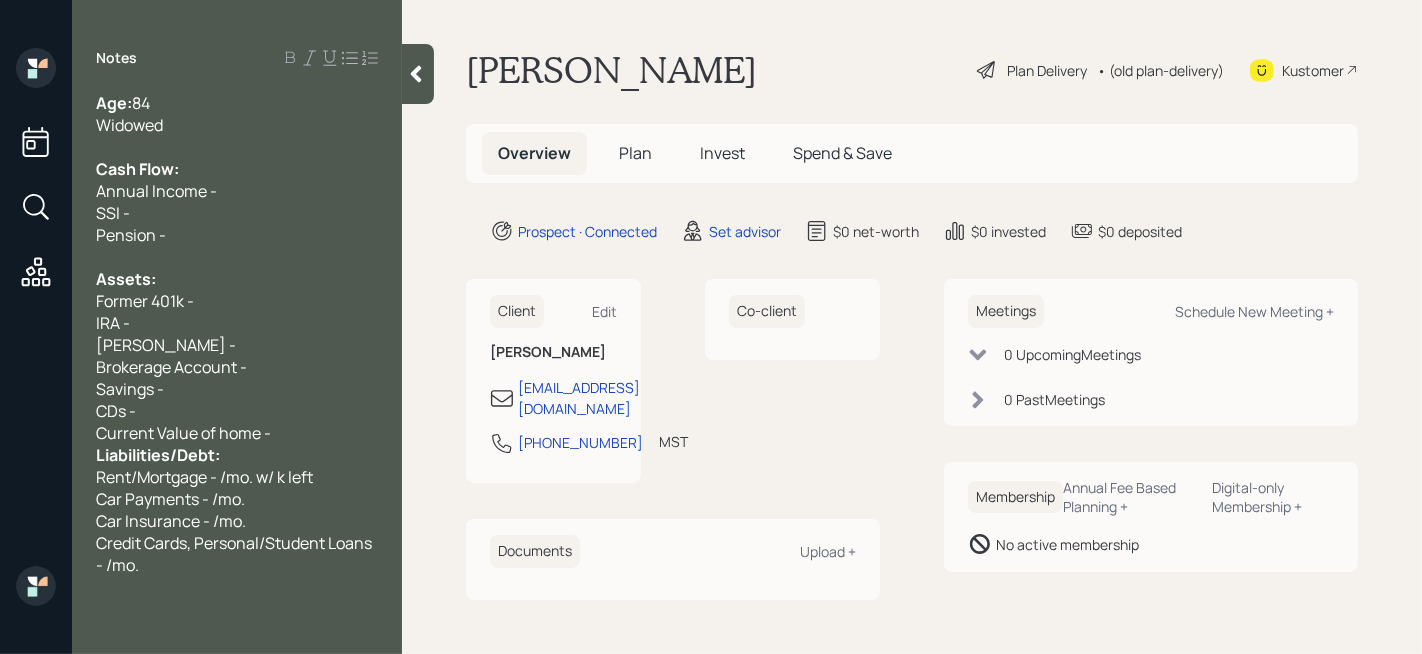 click on "Current Value of home -" at bounding box center [237, 433] 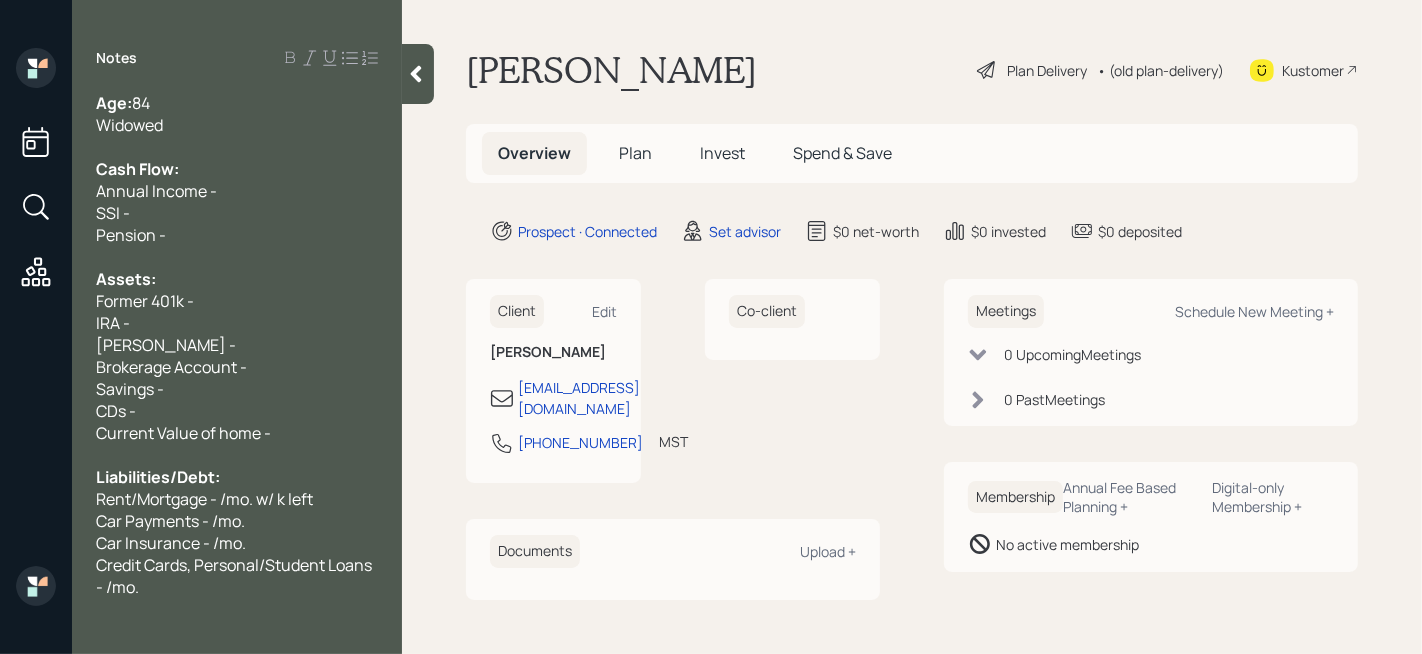 click on "Credit Cards, Personal/Student Loans - /mo." at bounding box center (237, 576) 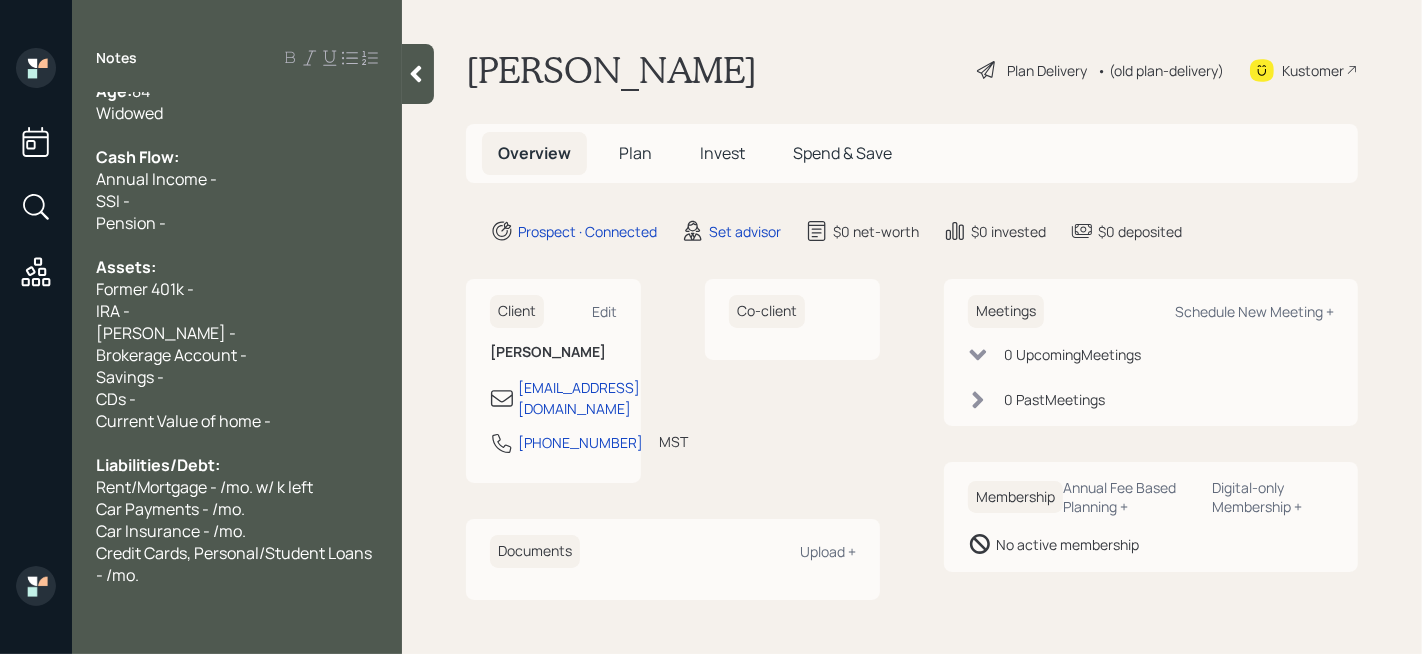 scroll, scrollTop: 0, scrollLeft: 0, axis: both 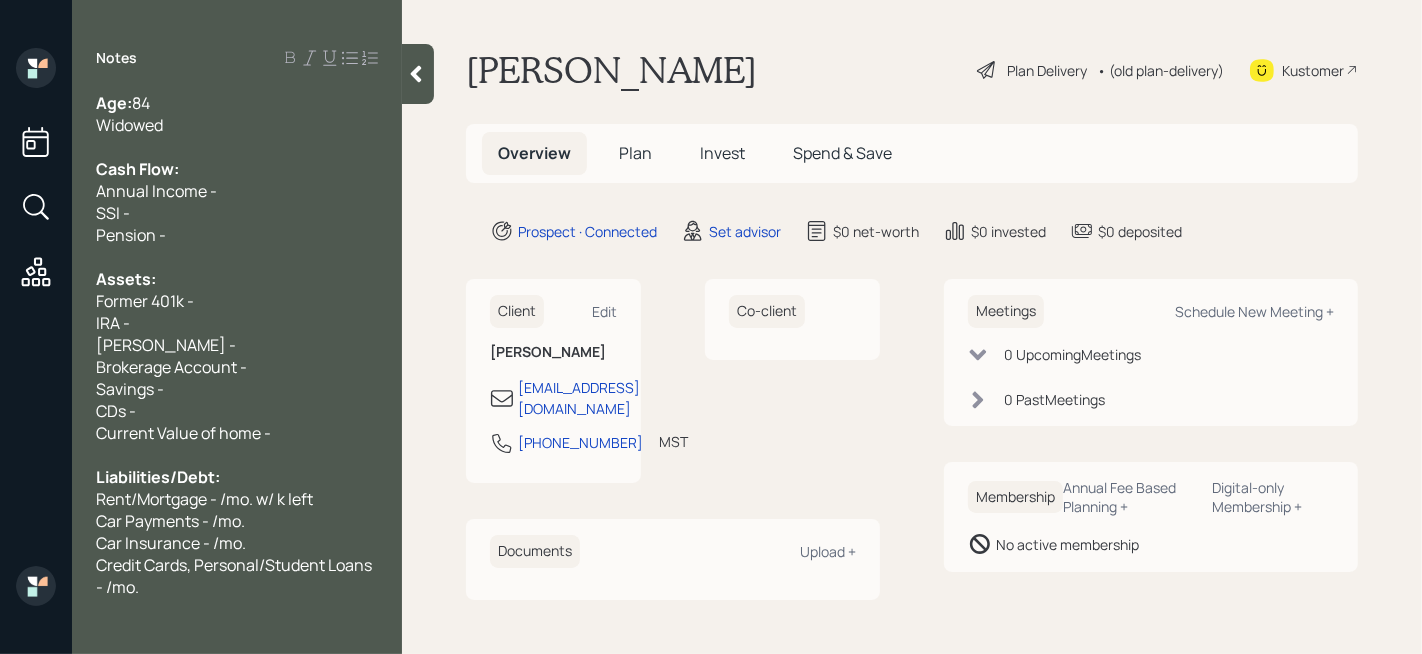 click on "Age:  [DEMOGRAPHIC_DATA]" at bounding box center (237, 103) 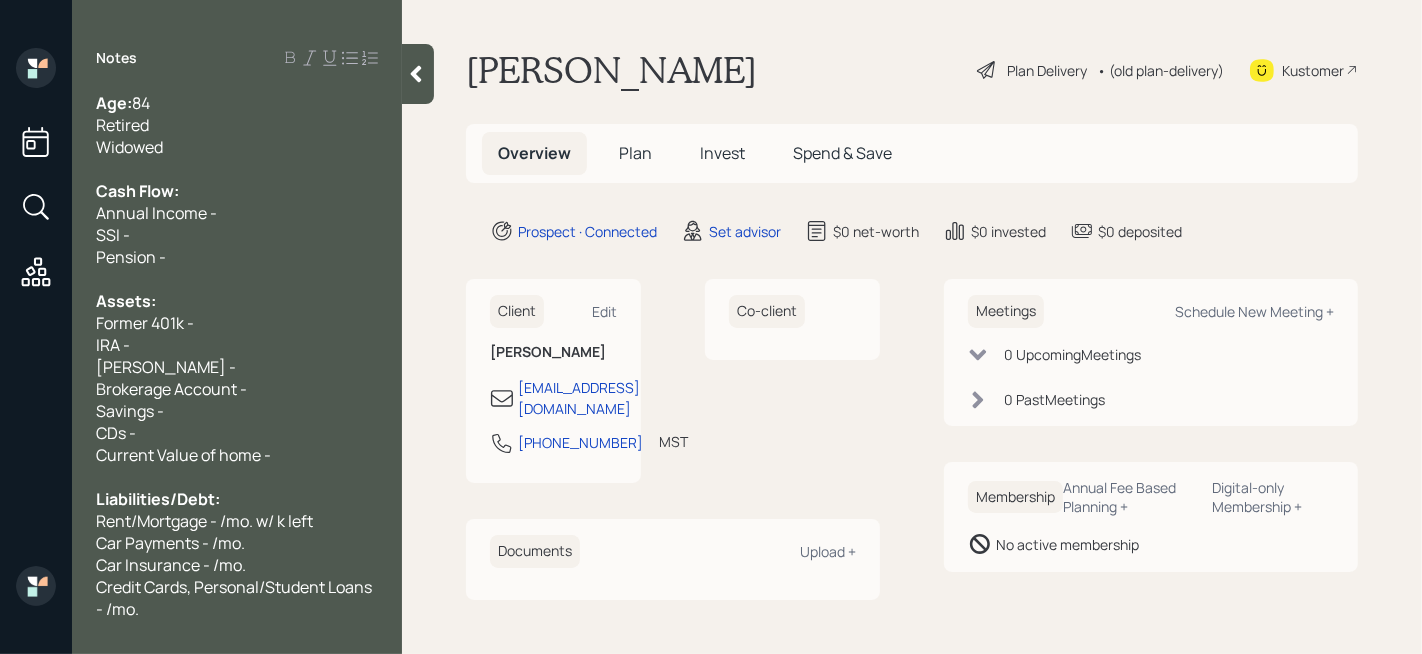 click on "Pension -" at bounding box center (237, 257) 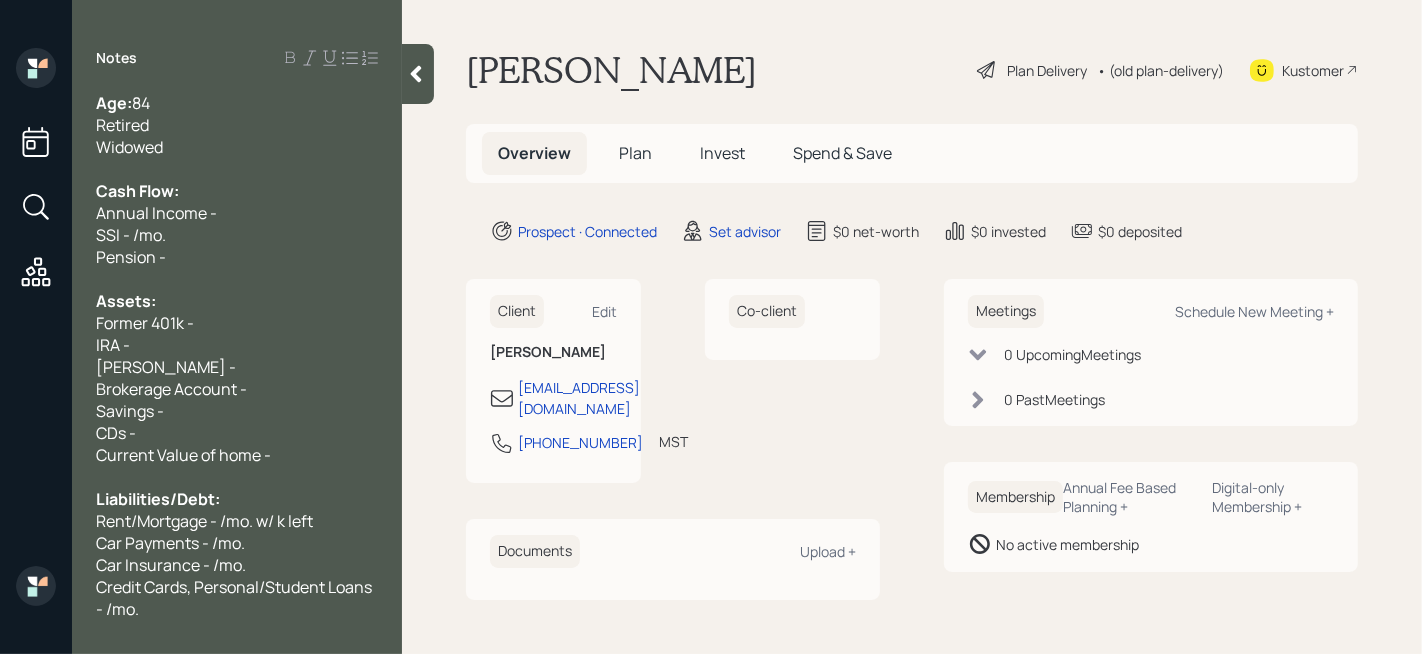click on "Pension -" at bounding box center (237, 257) 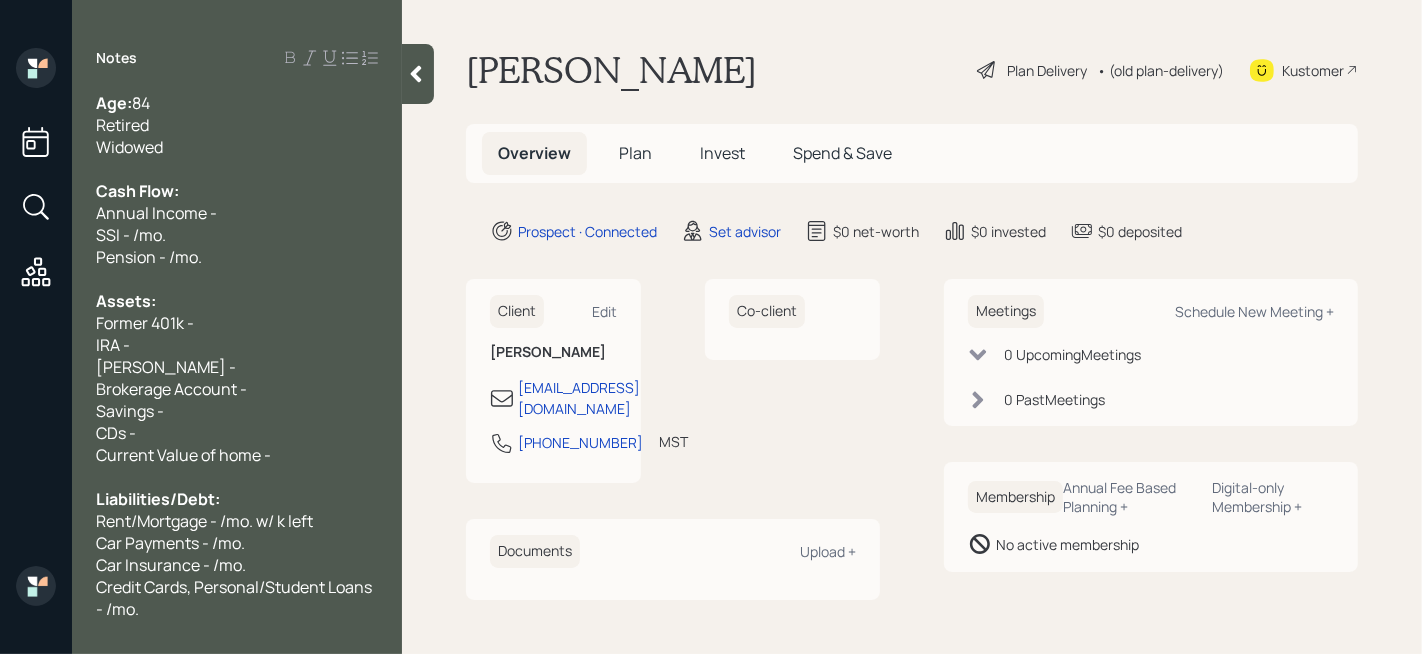 click on "Widowed" at bounding box center [237, 147] 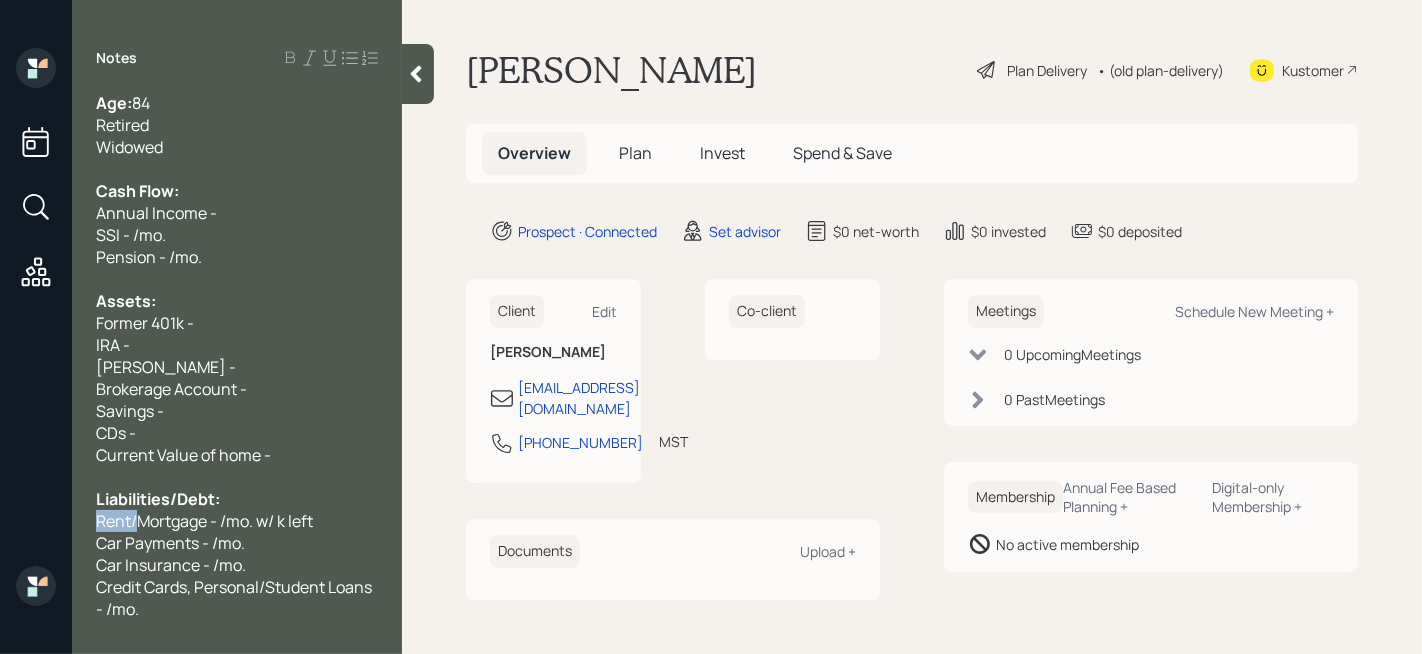 drag, startPoint x: 141, startPoint y: 528, endPoint x: 62, endPoint y: 528, distance: 79 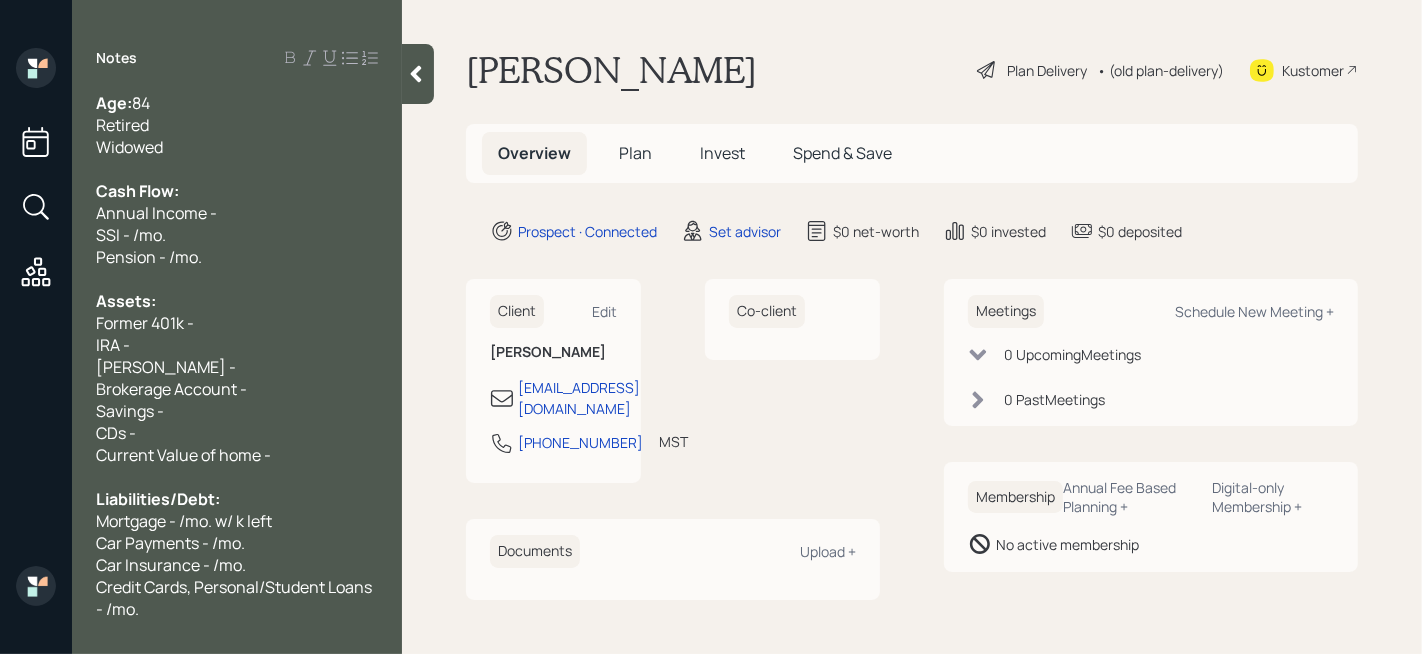 click on "Mortgage - /mo. w/ k left" at bounding box center (184, 521) 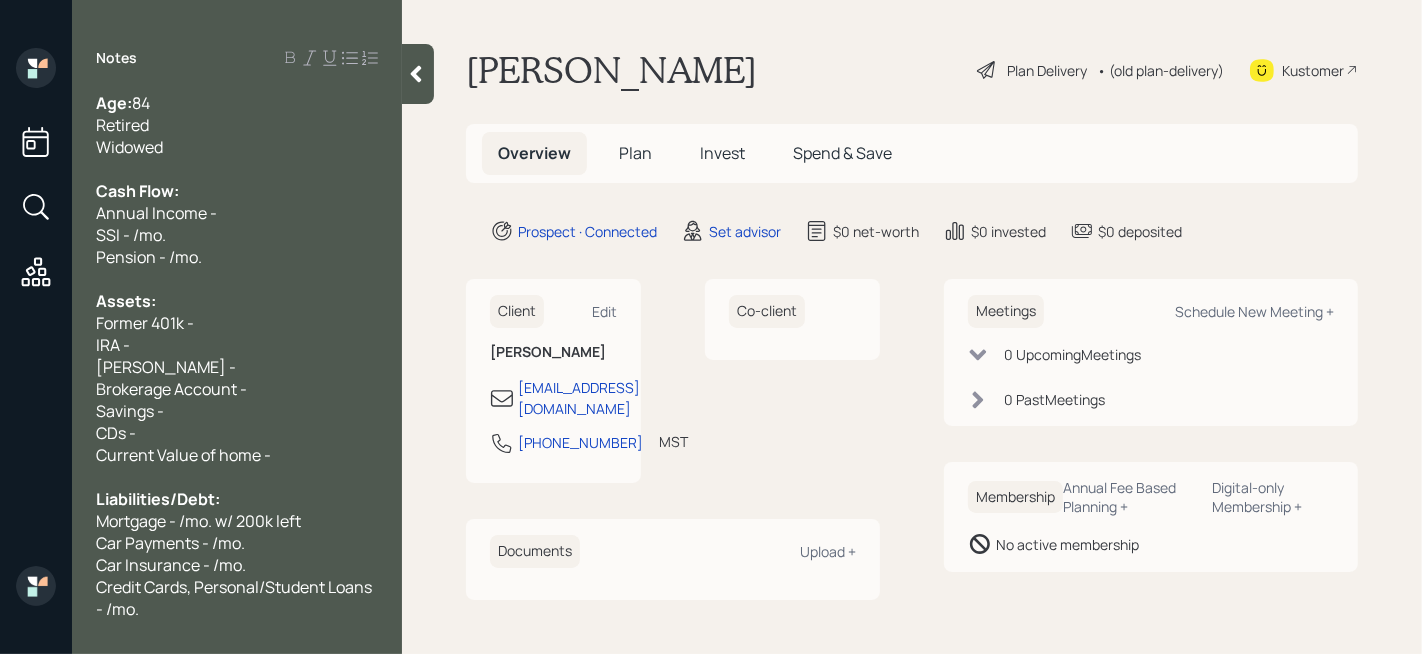 click on "Mortgage - /mo. w/ 200k left" at bounding box center [198, 521] 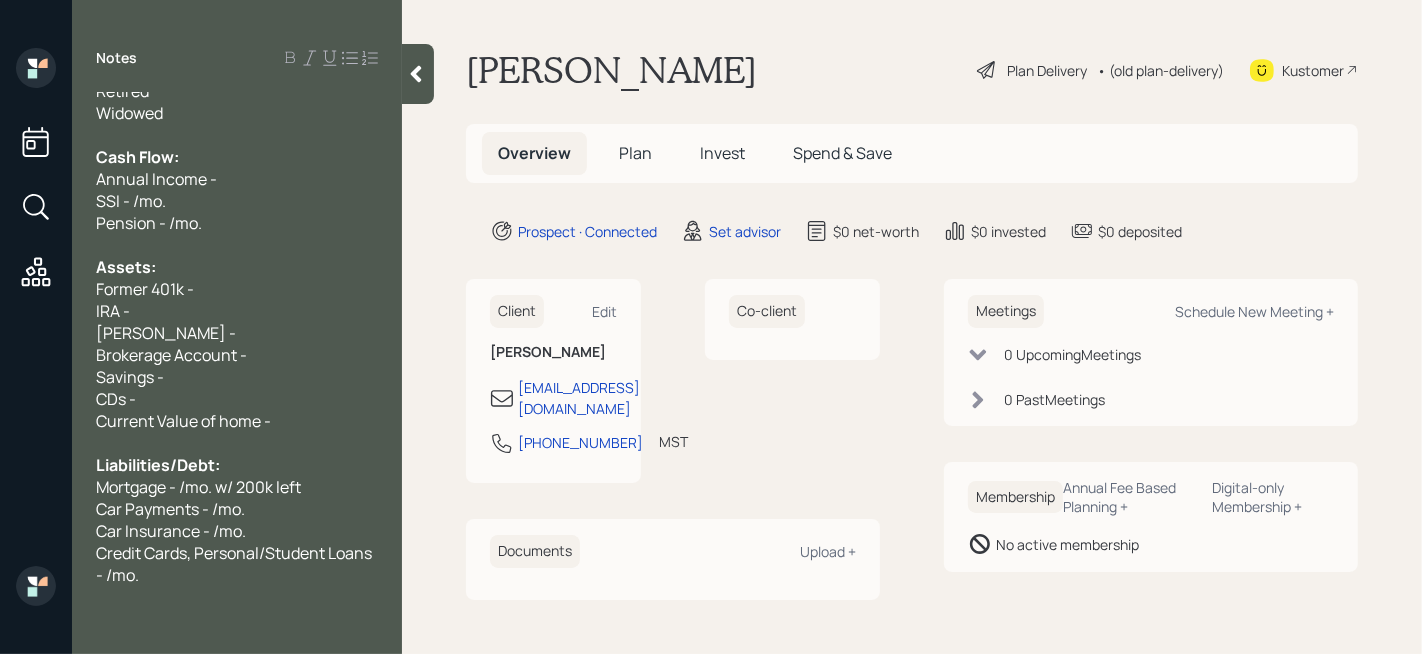 click on "Credit Cards, Personal/Student Loans - /mo." at bounding box center [237, 564] 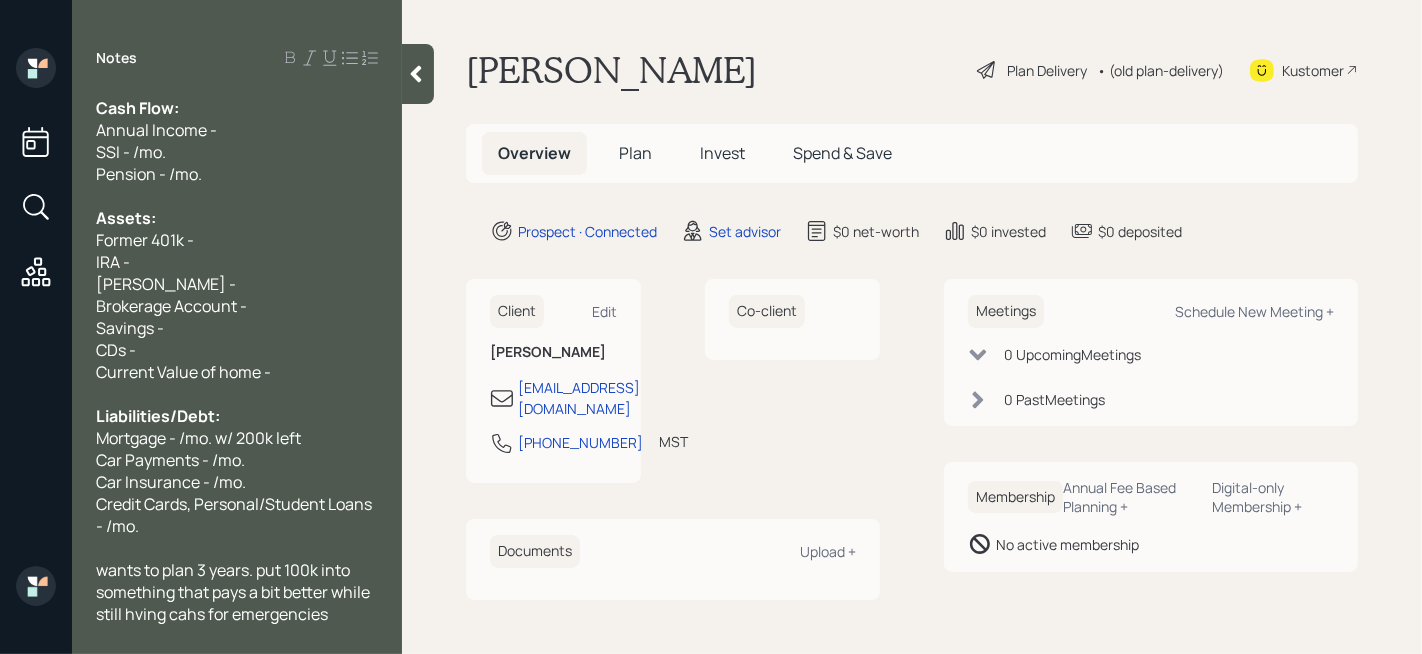 scroll, scrollTop: 0, scrollLeft: 0, axis: both 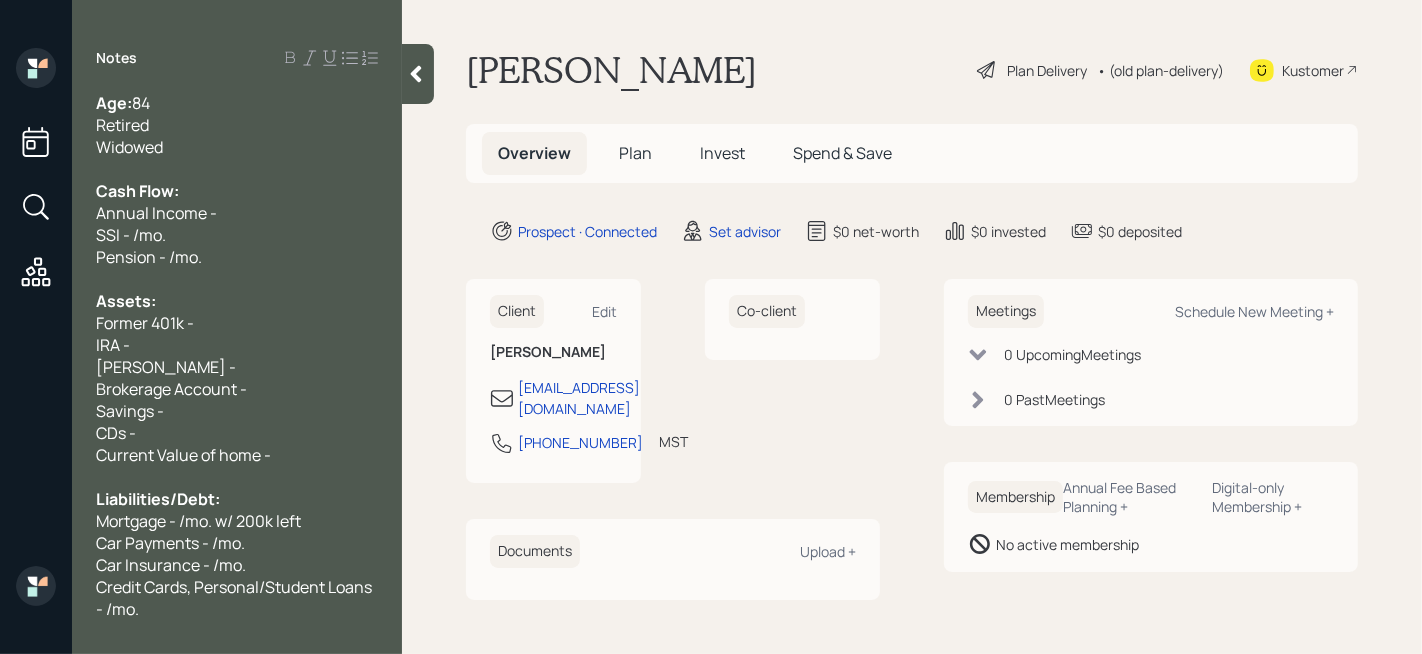 click at bounding box center (237, 279) 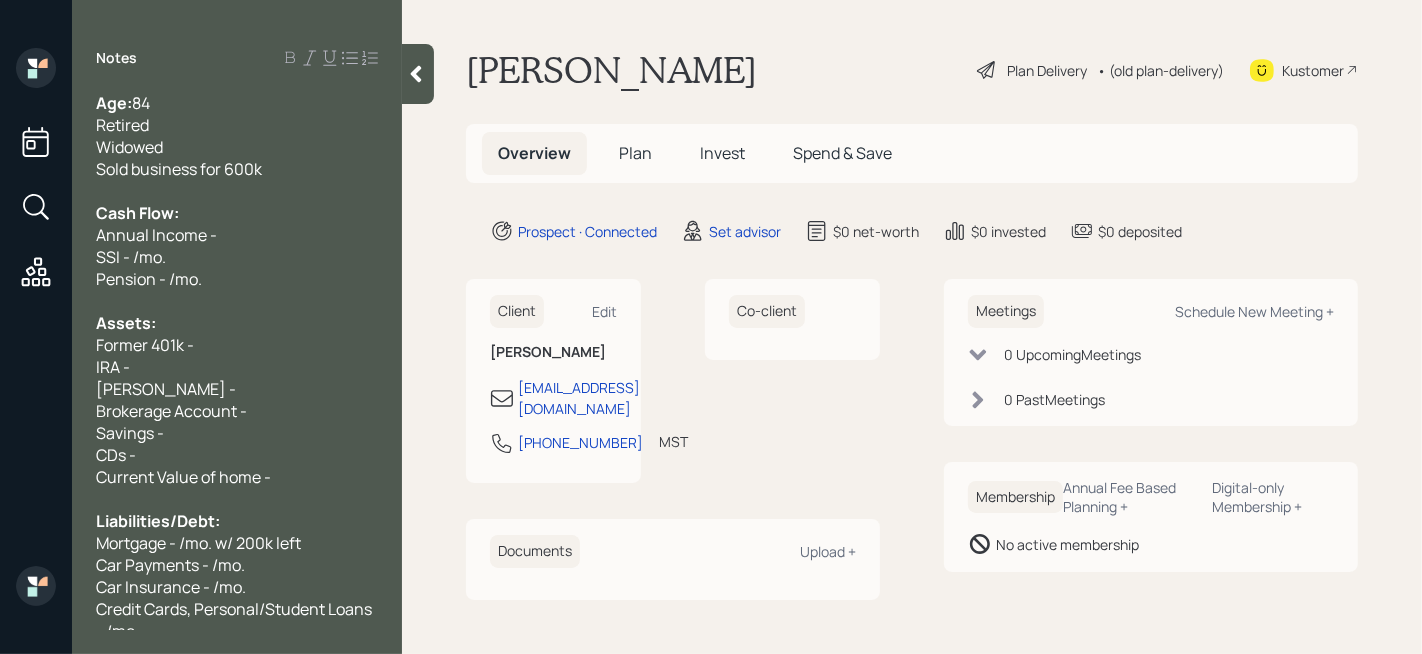 click on "Savings -" at bounding box center [237, 433] 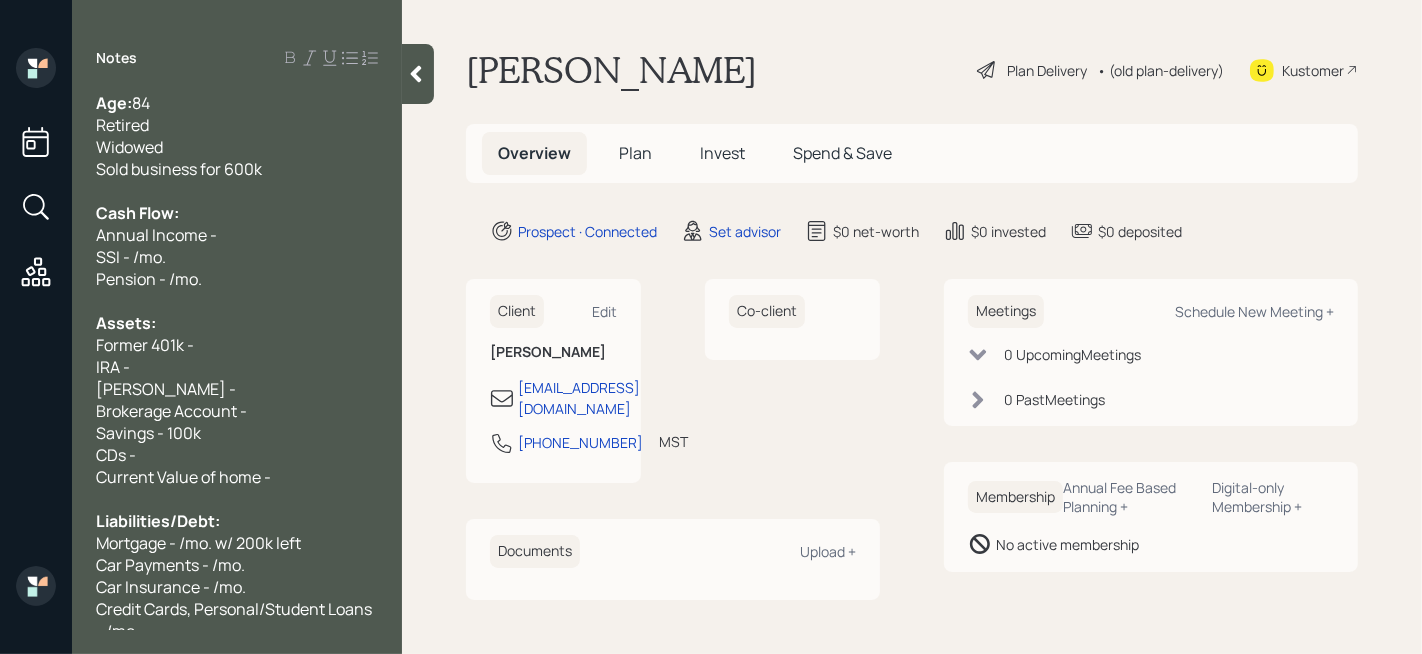 click on "[PERSON_NAME] -" at bounding box center [237, 389] 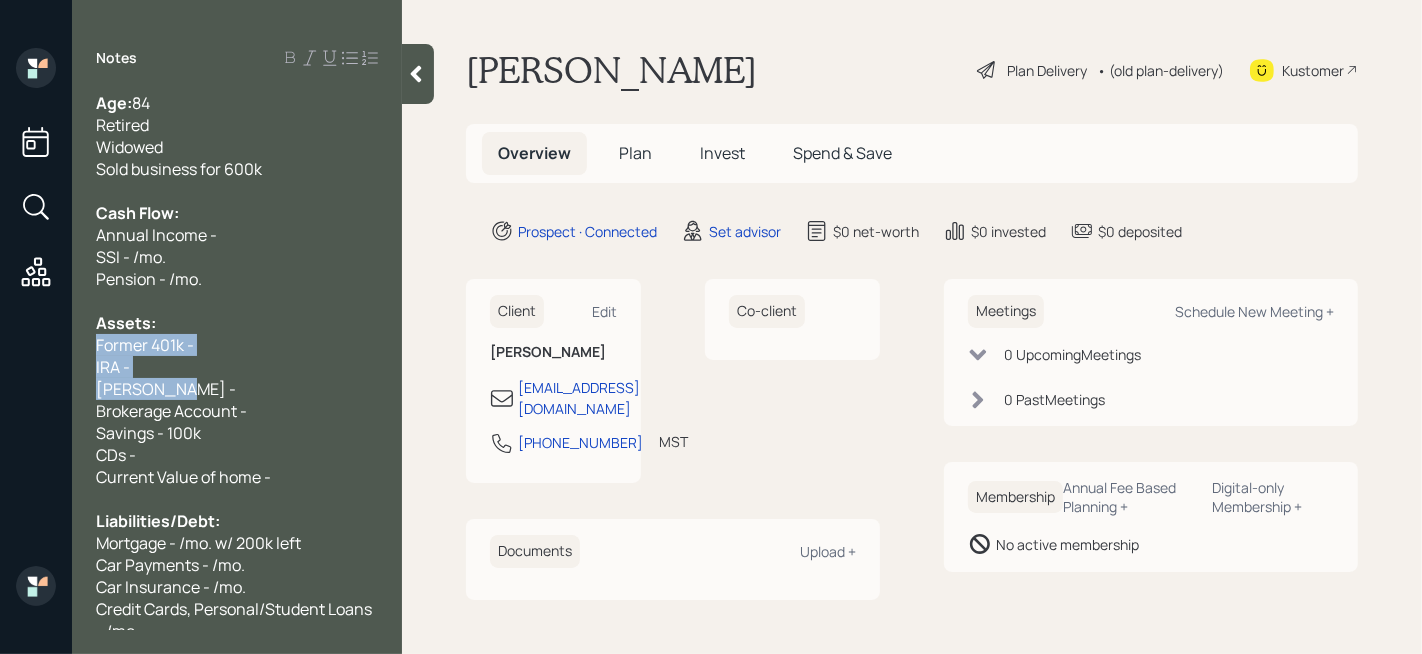 drag, startPoint x: 186, startPoint y: 391, endPoint x: 72, endPoint y: 351, distance: 120.8139 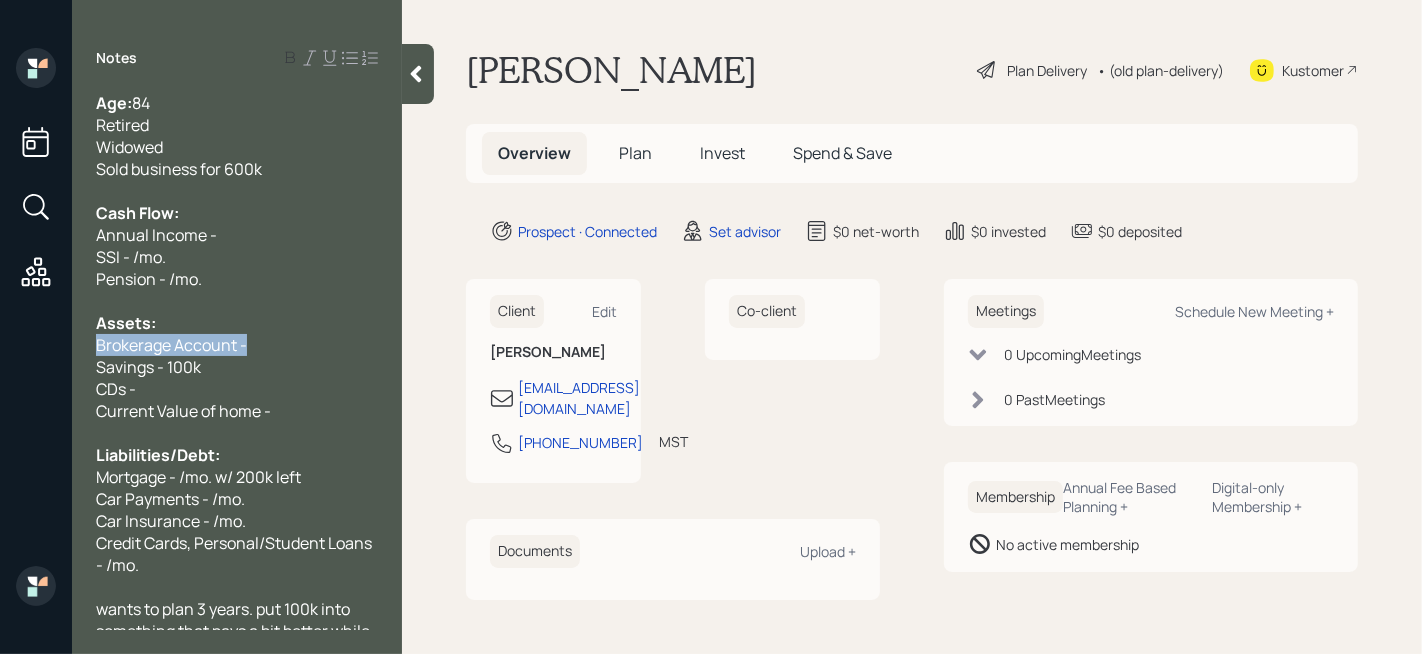 drag, startPoint x: 313, startPoint y: 348, endPoint x: 0, endPoint y: 348, distance: 313 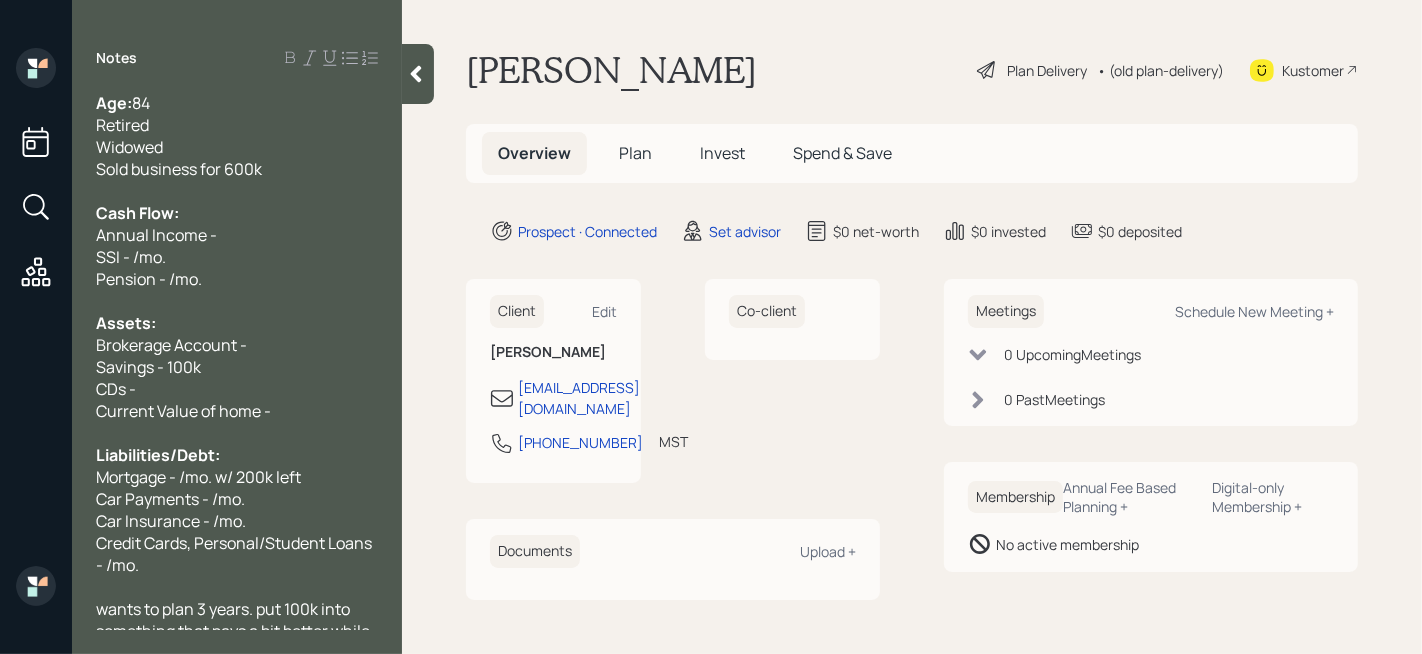 click on "Assets:" at bounding box center (237, 323) 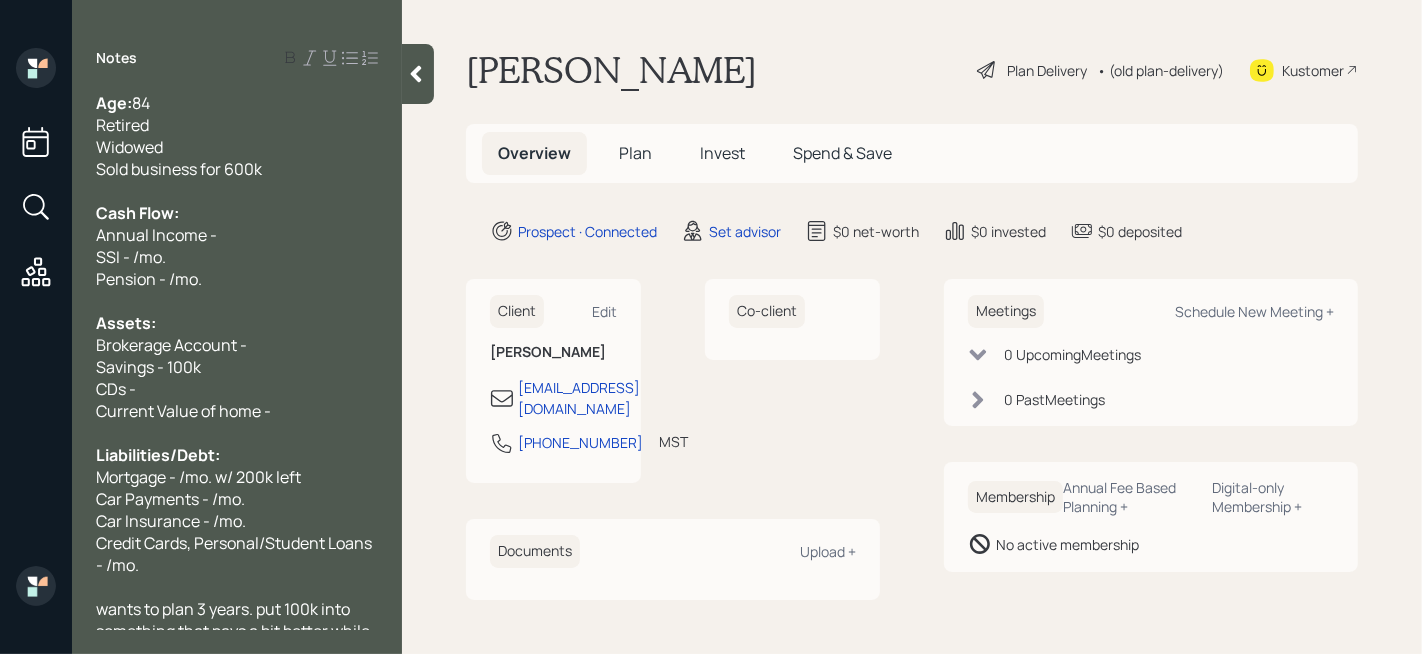 click on "Savings - 100k" at bounding box center (237, 367) 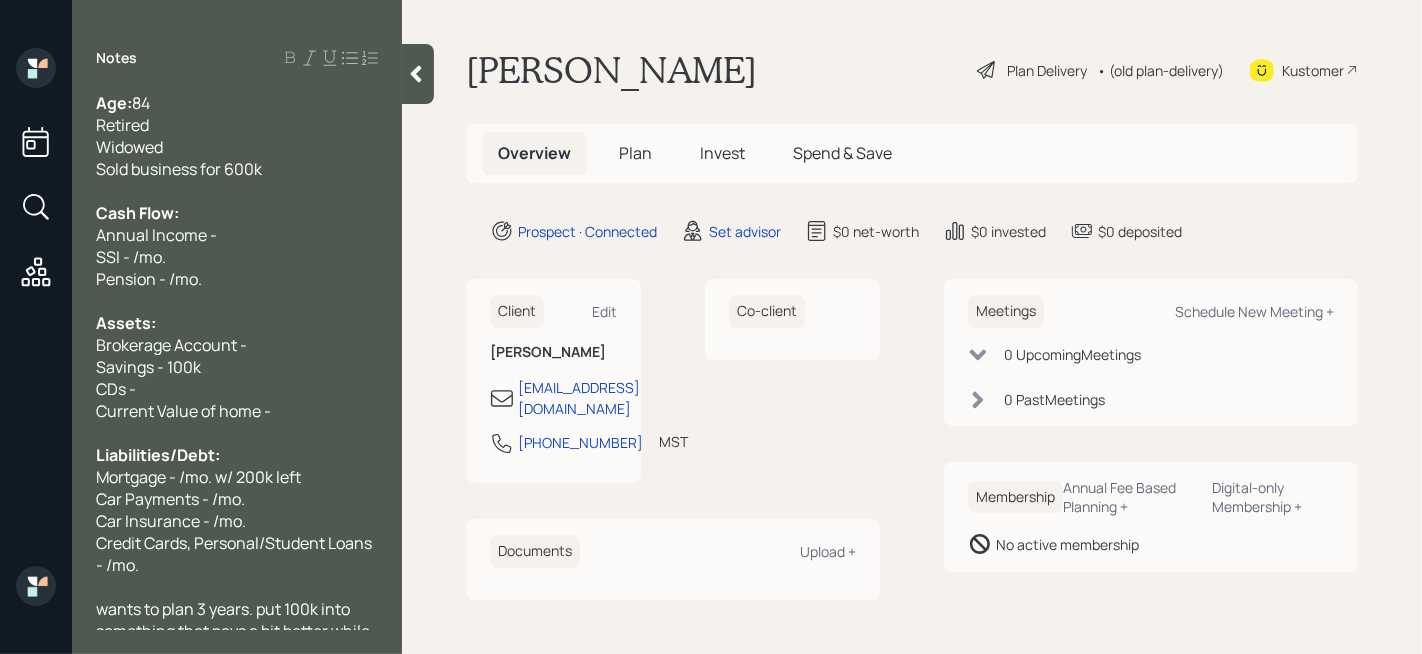 click on "CDs -" at bounding box center (237, 389) 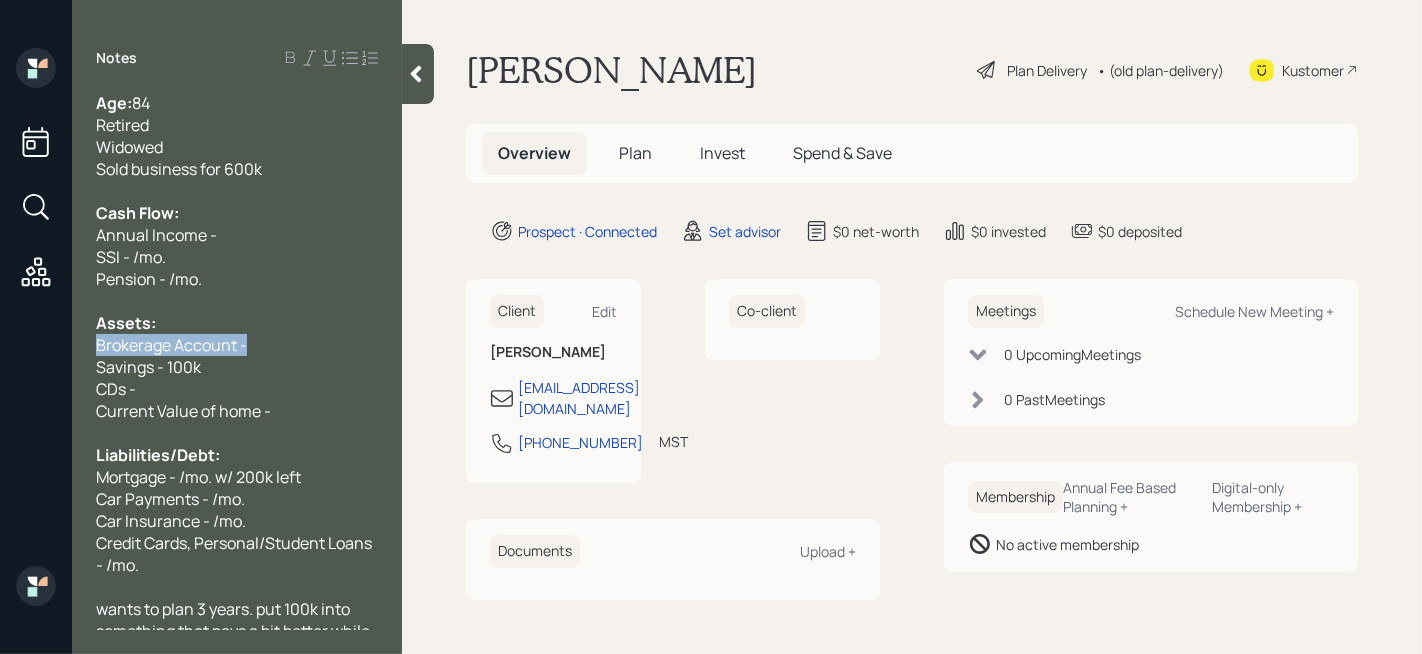 drag, startPoint x: 270, startPoint y: 348, endPoint x: 0, endPoint y: 347, distance: 270.00186 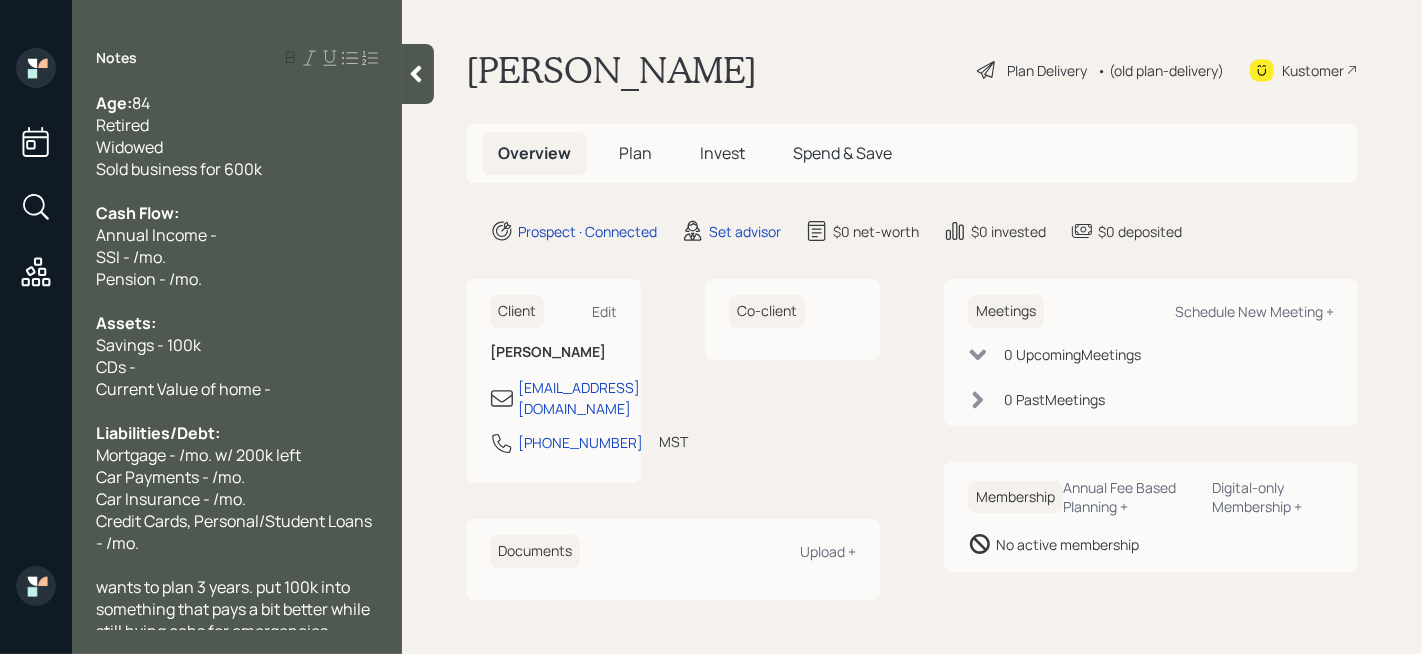 click on "Pension - /mo." at bounding box center [237, 279] 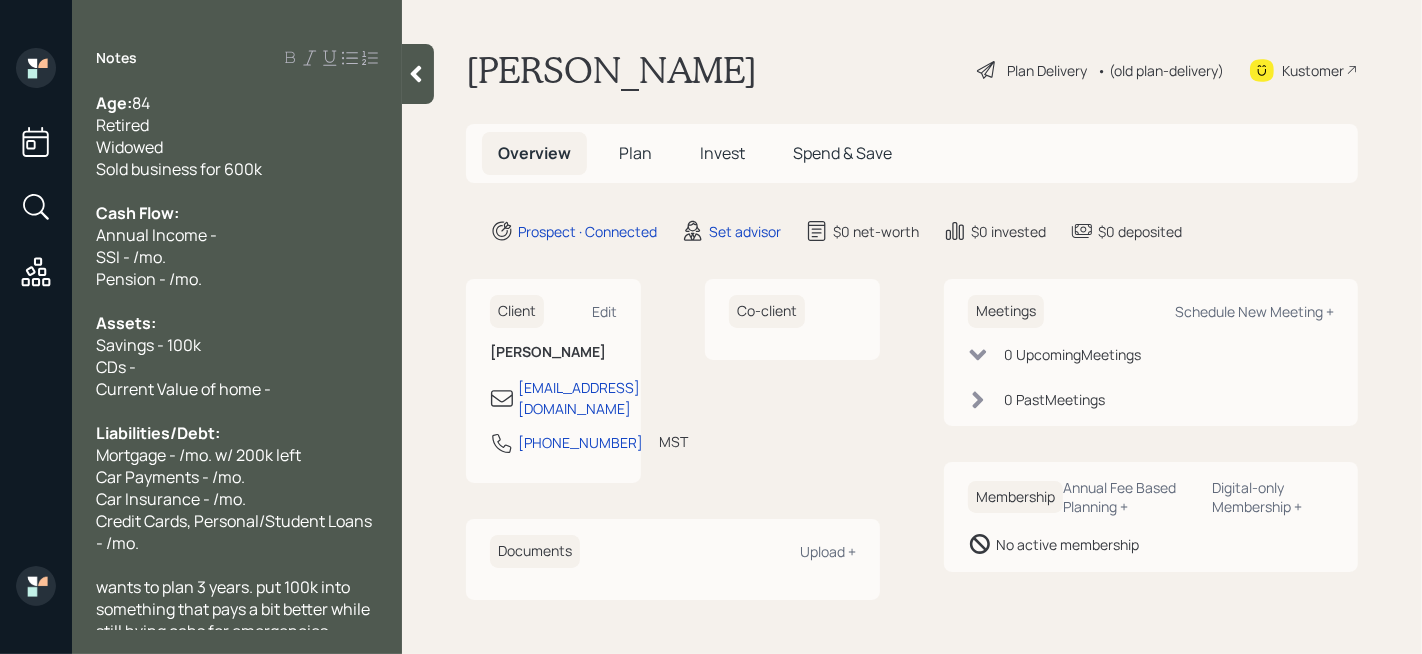 click on "SSI - /mo." at bounding box center (237, 257) 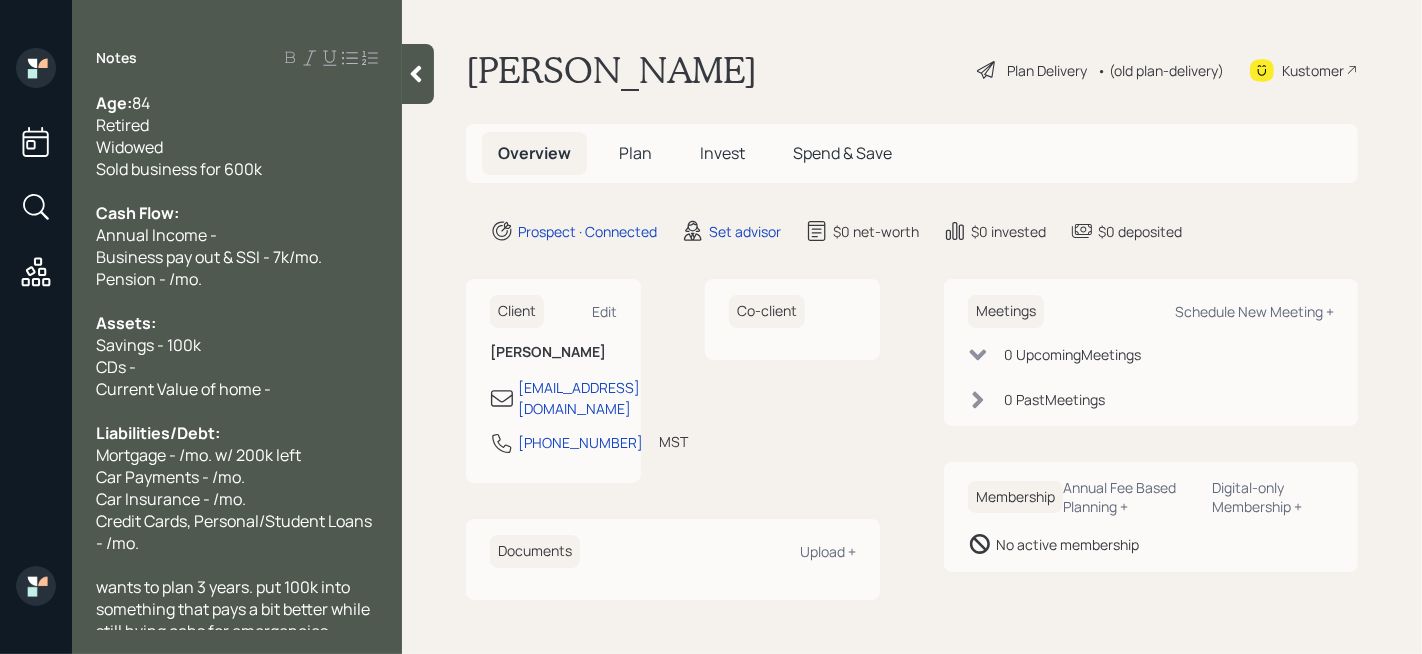 click on "Pension - /mo." at bounding box center [237, 279] 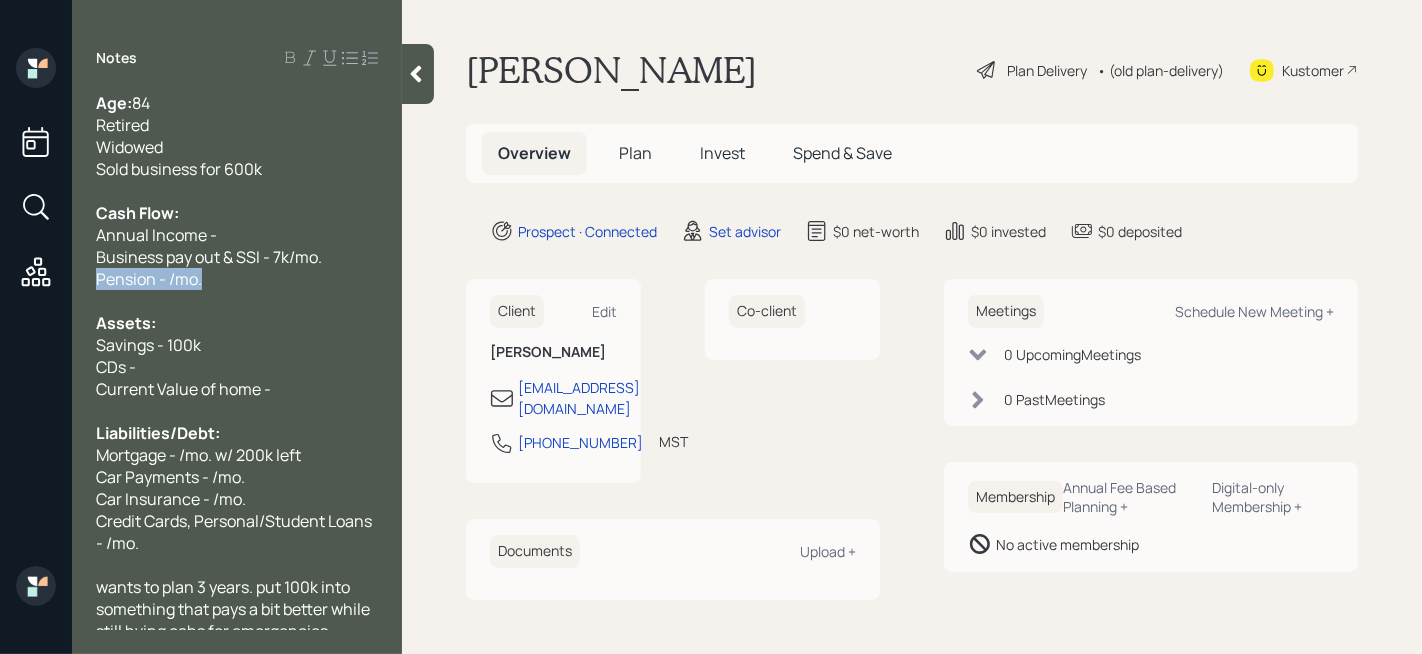 drag, startPoint x: 322, startPoint y: 277, endPoint x: 0, endPoint y: 277, distance: 322 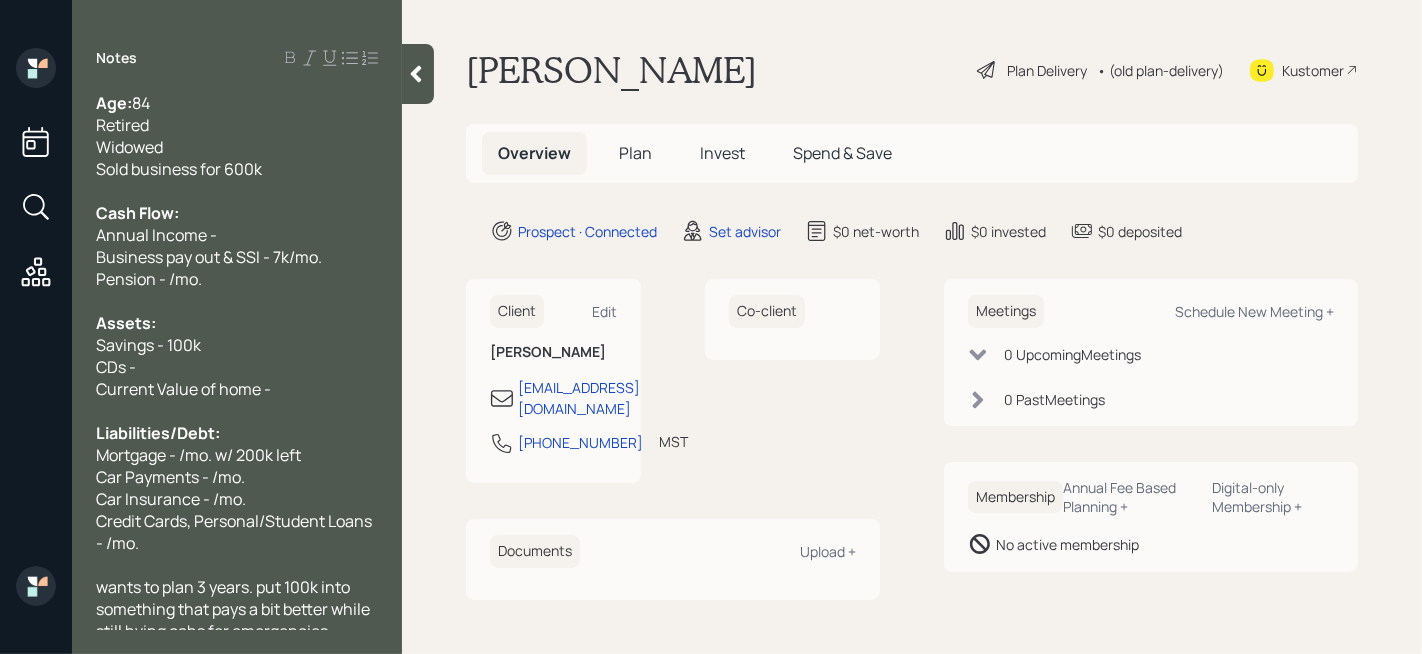 click on "Assets:" at bounding box center [237, 323] 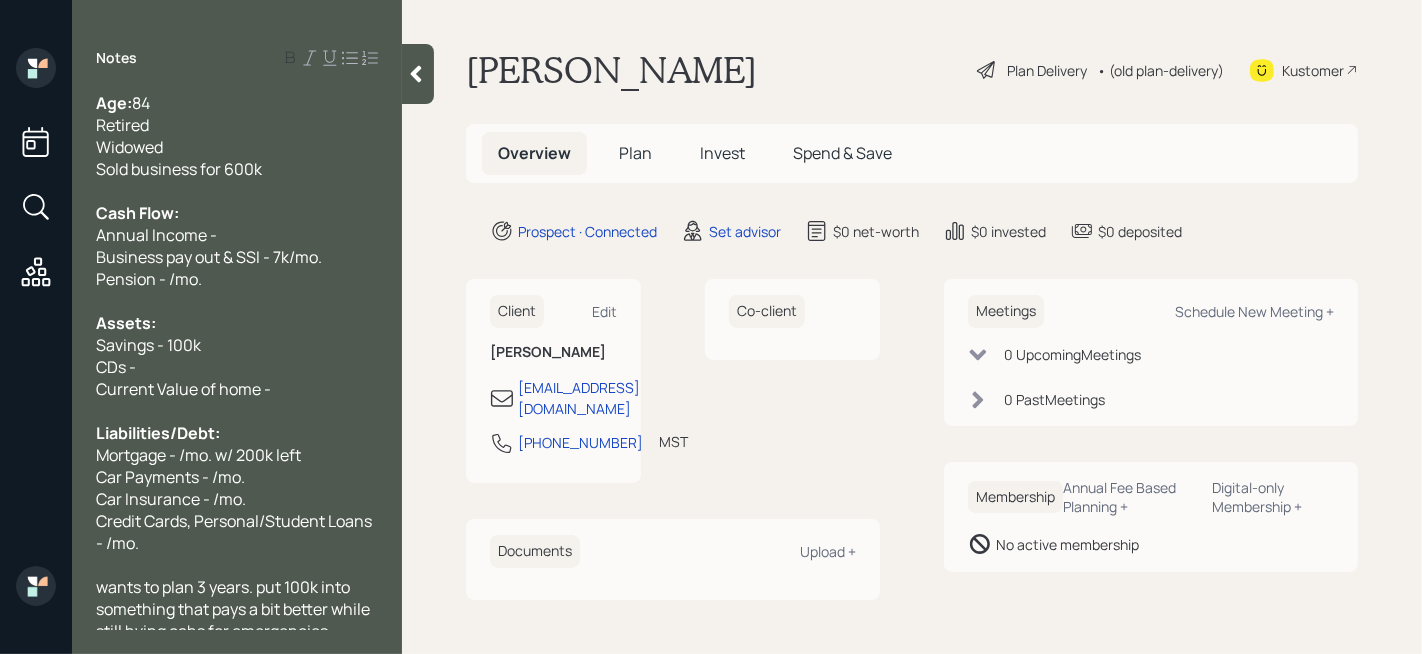 click on "Pension - /mo." at bounding box center [237, 279] 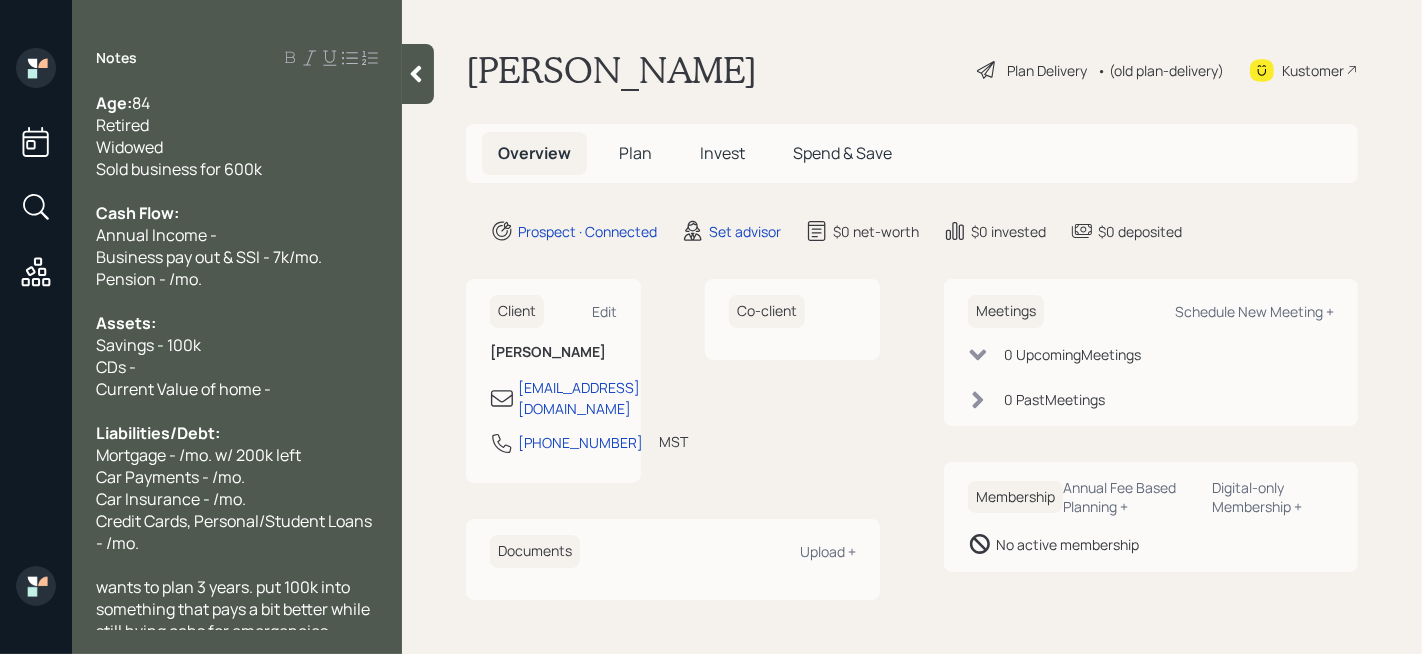 click on "Pension - /mo." at bounding box center (237, 279) 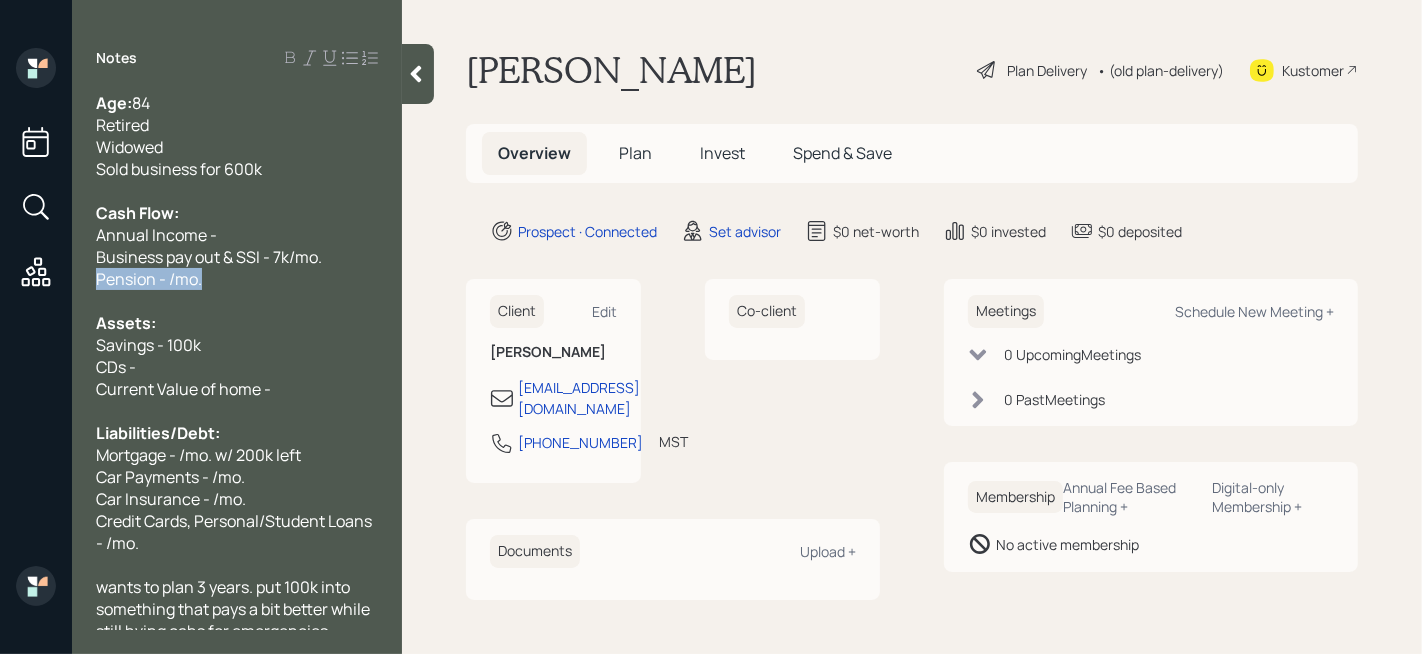 drag, startPoint x: 329, startPoint y: 279, endPoint x: 0, endPoint y: 279, distance: 329 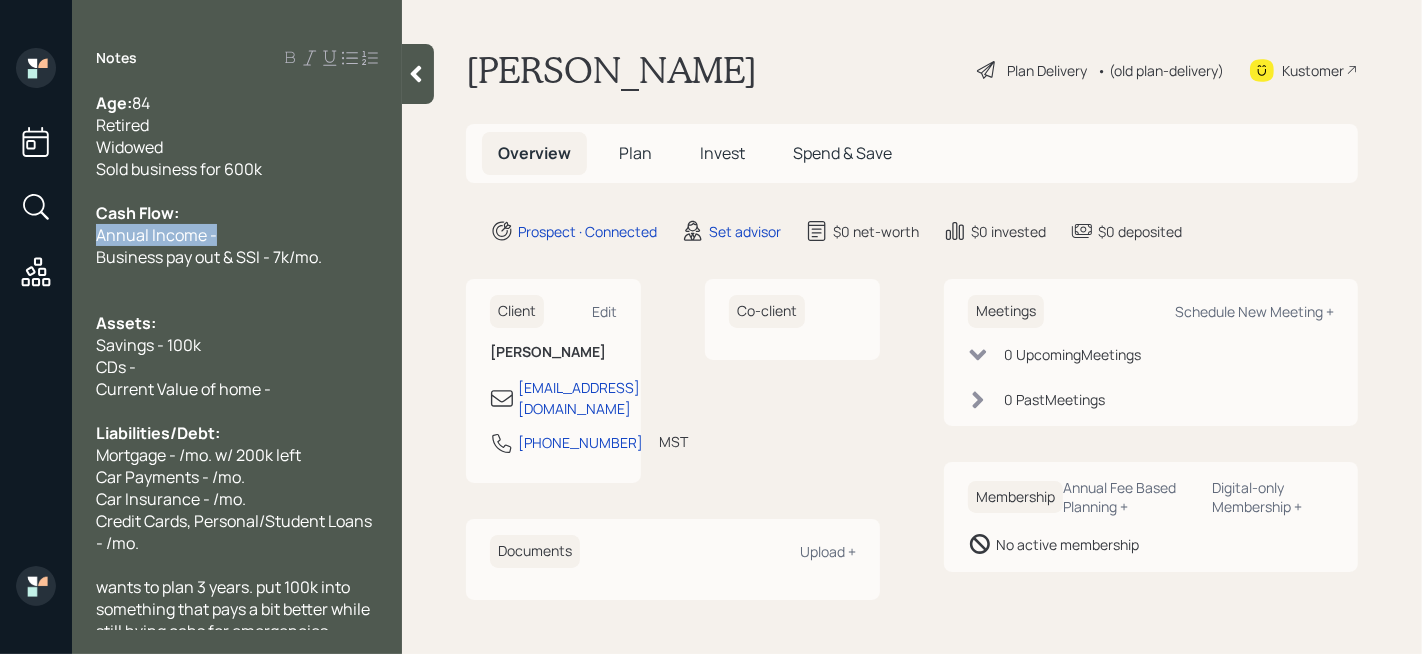 drag, startPoint x: 243, startPoint y: 242, endPoint x: 0, endPoint y: 226, distance: 243.52618 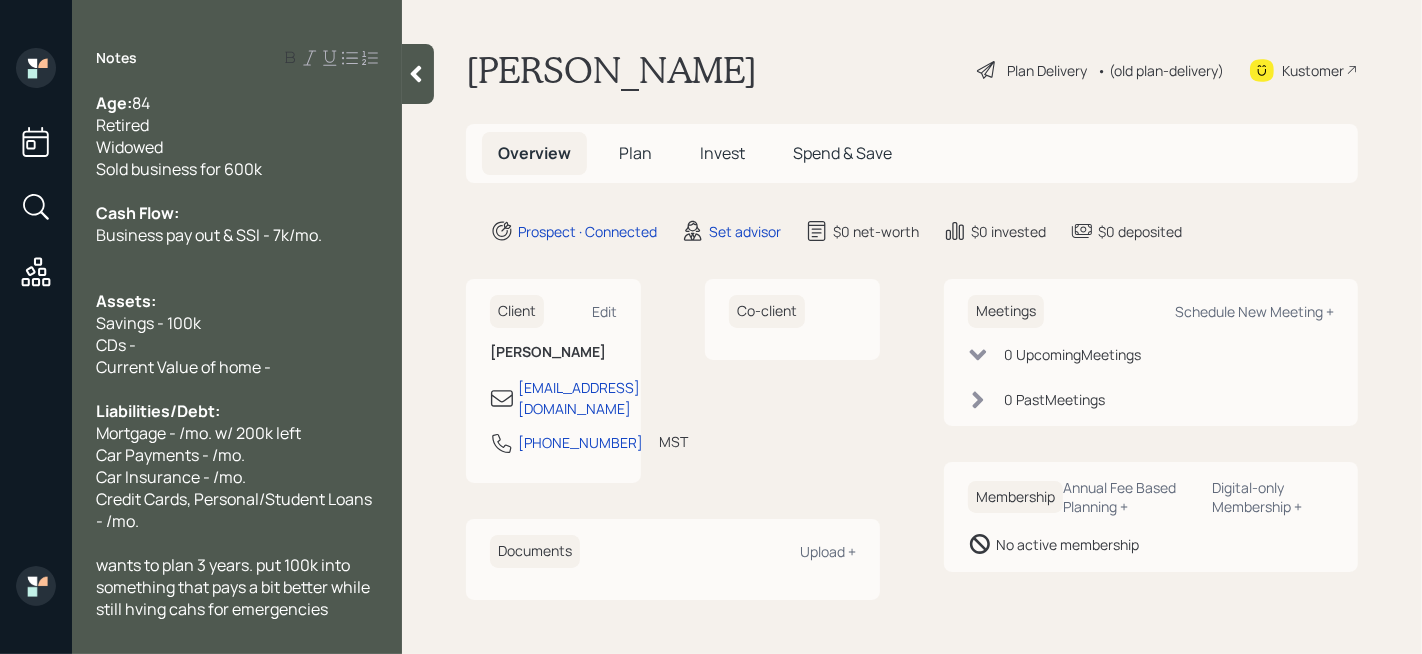 click at bounding box center [237, 279] 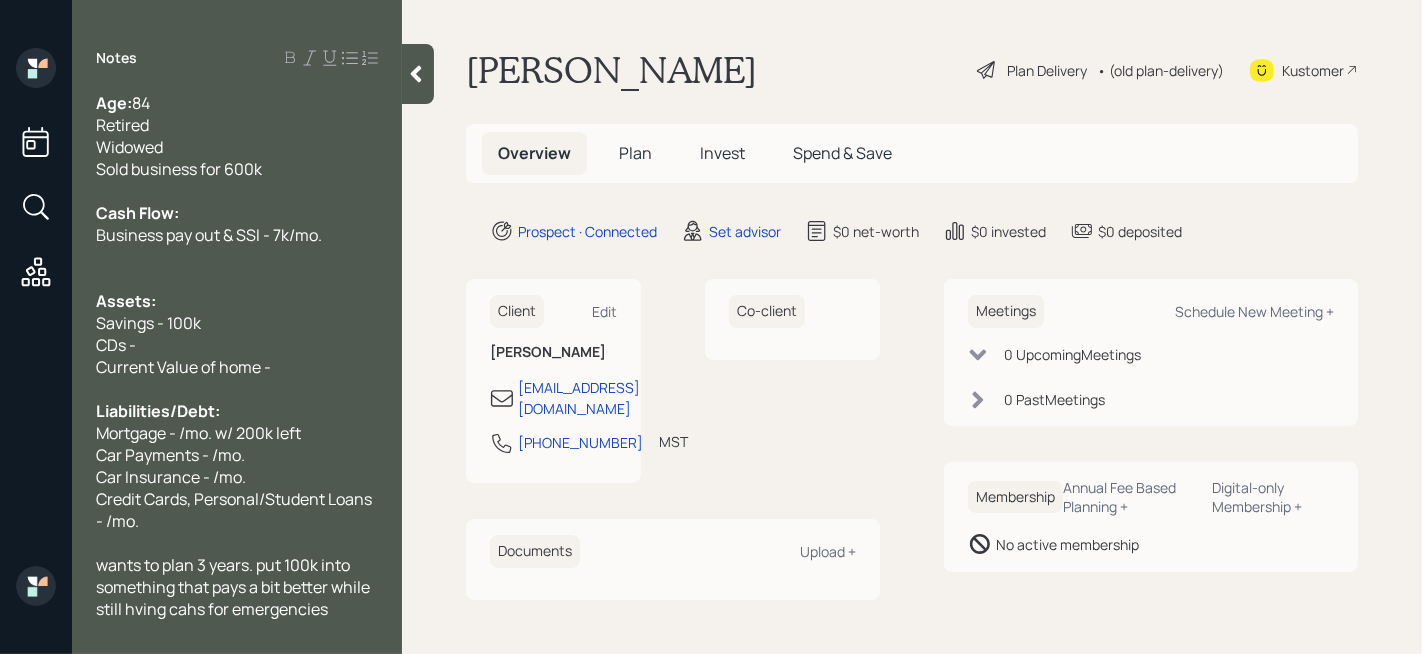 click on "Current Value of home -" at bounding box center (183, 367) 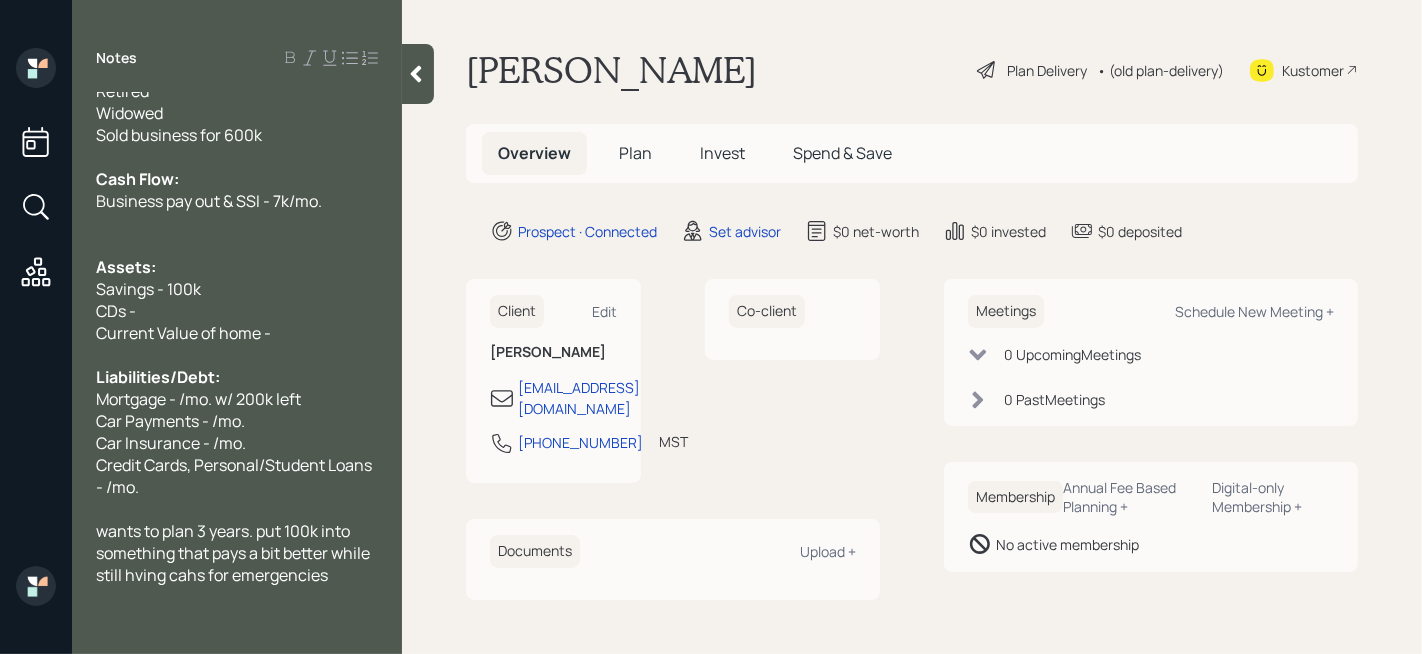 click on "wants to plan 3 years. put 100k into something that pays a bit better while still hving cahs for emergencies" at bounding box center [237, 553] 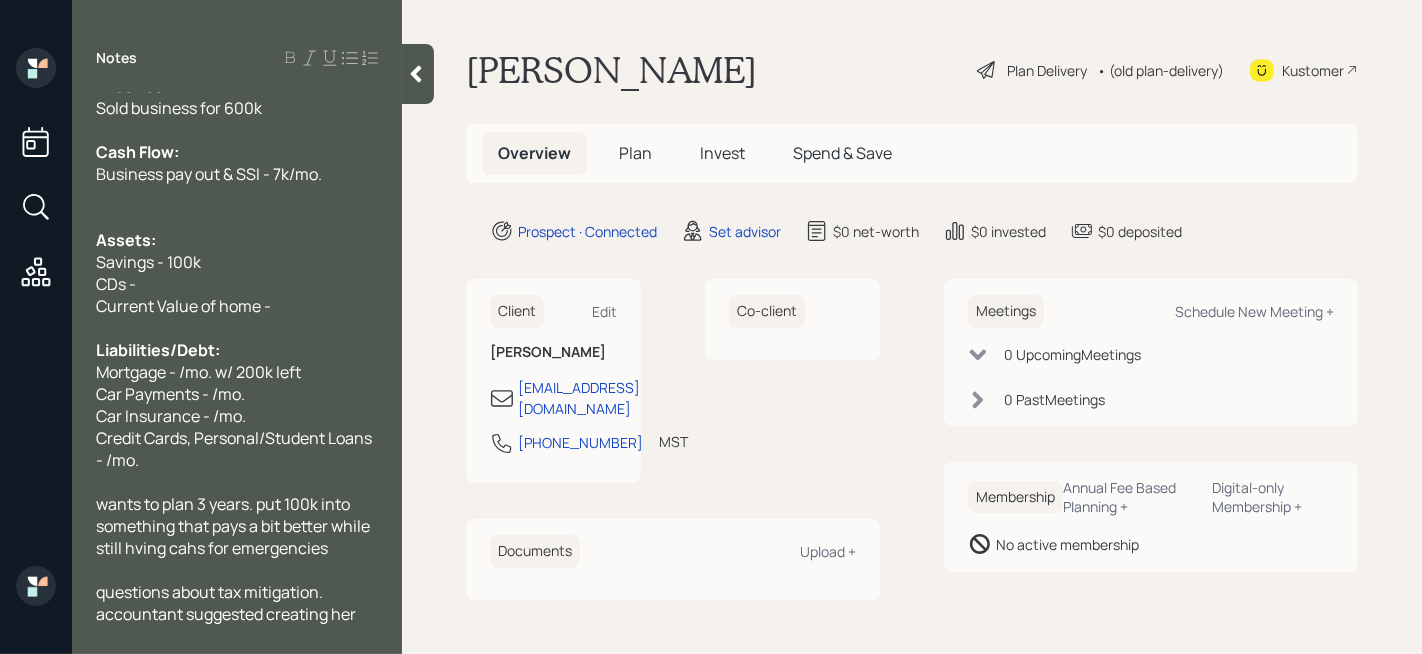 scroll, scrollTop: 83, scrollLeft: 0, axis: vertical 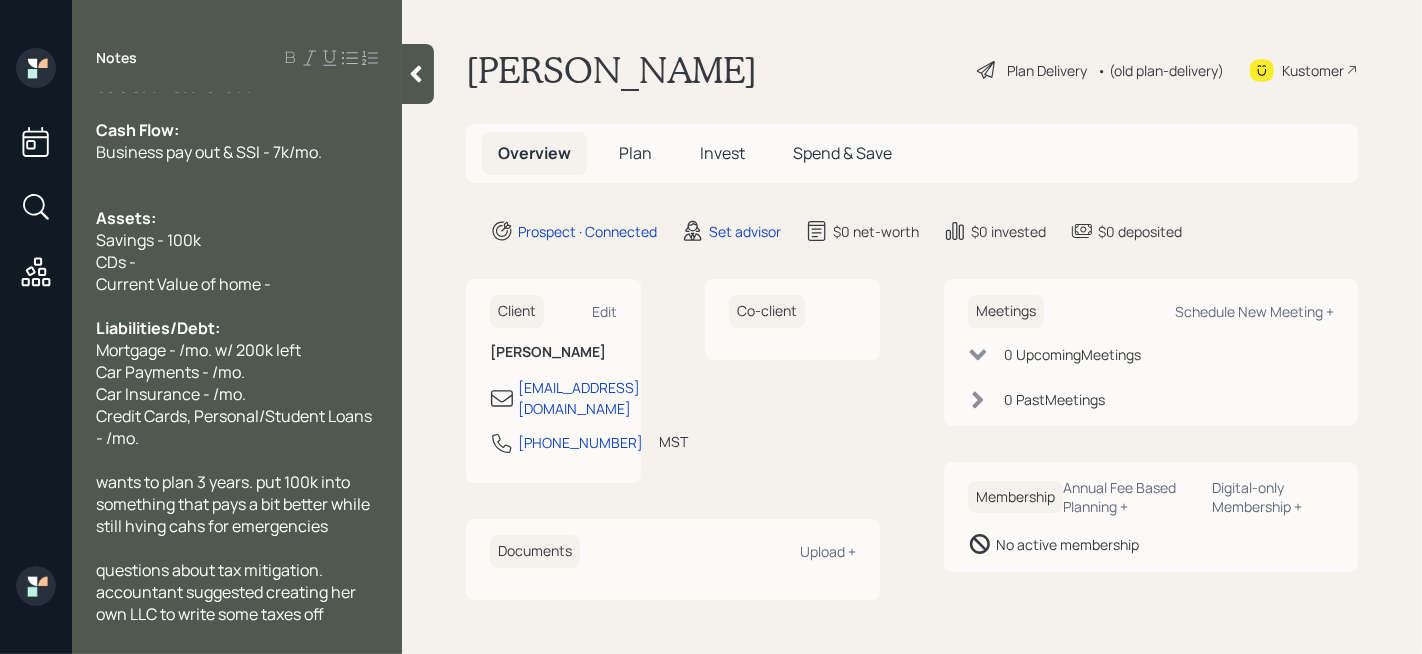 click on "Current Value of home -" at bounding box center (183, 284) 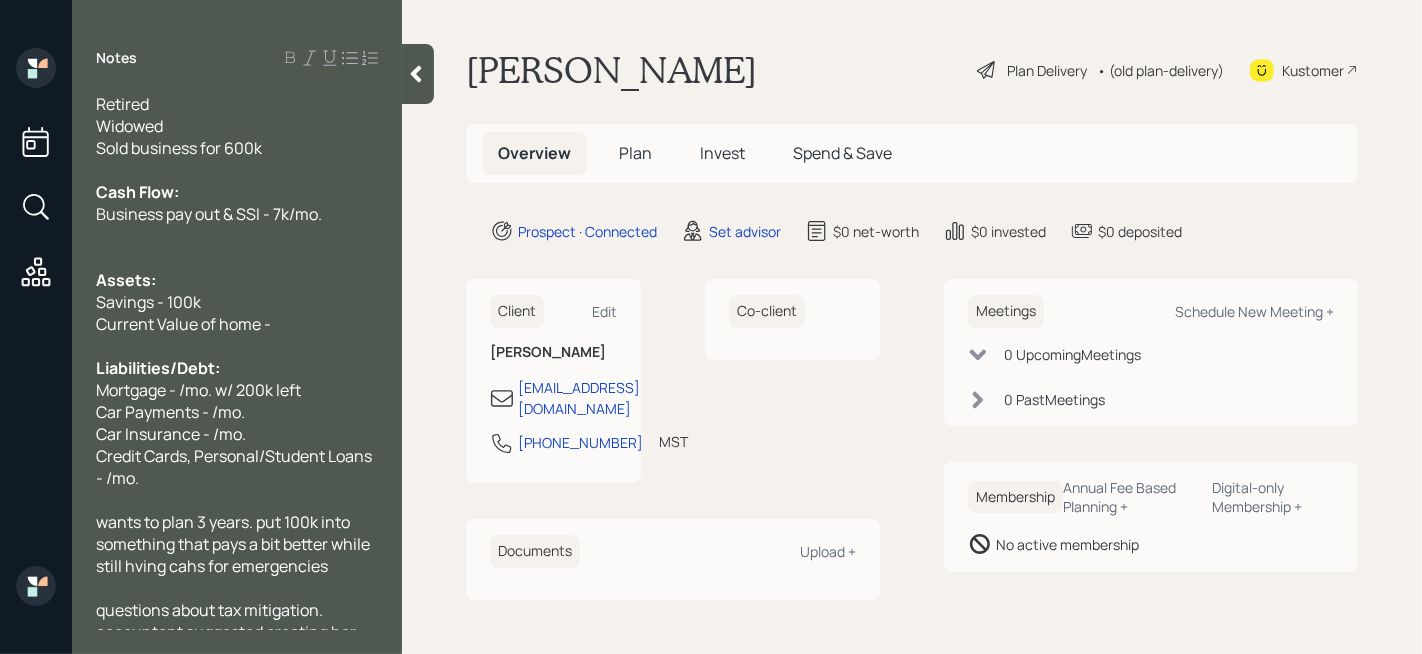 scroll, scrollTop: 0, scrollLeft: 0, axis: both 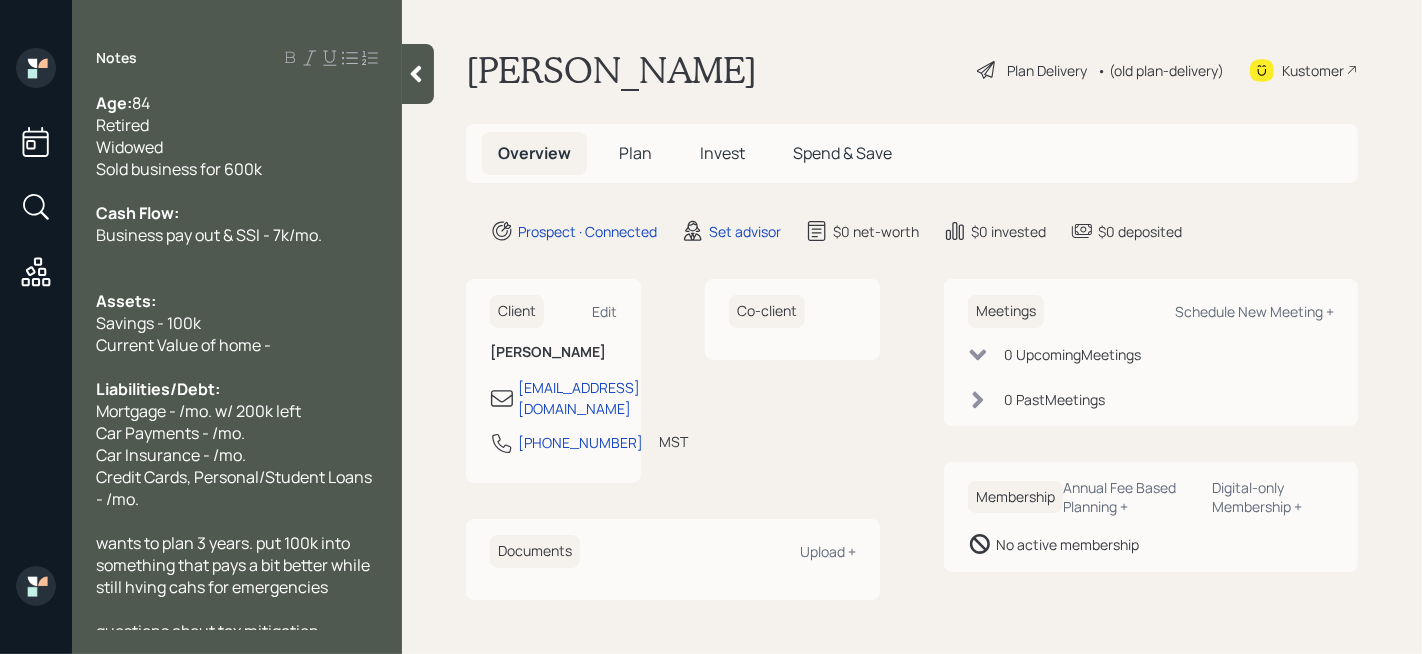 click on "Liabilities/Debt:" at bounding box center [237, 389] 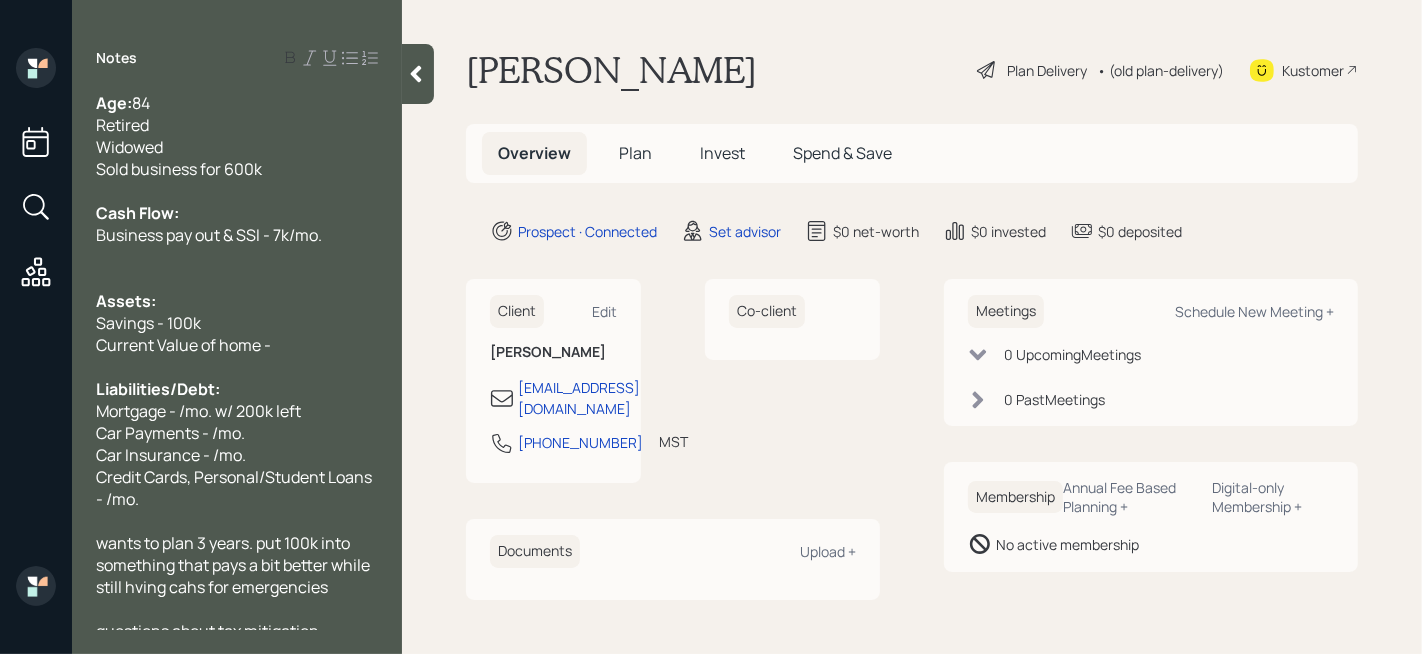 click on "Car Payments - /mo." at bounding box center (170, 433) 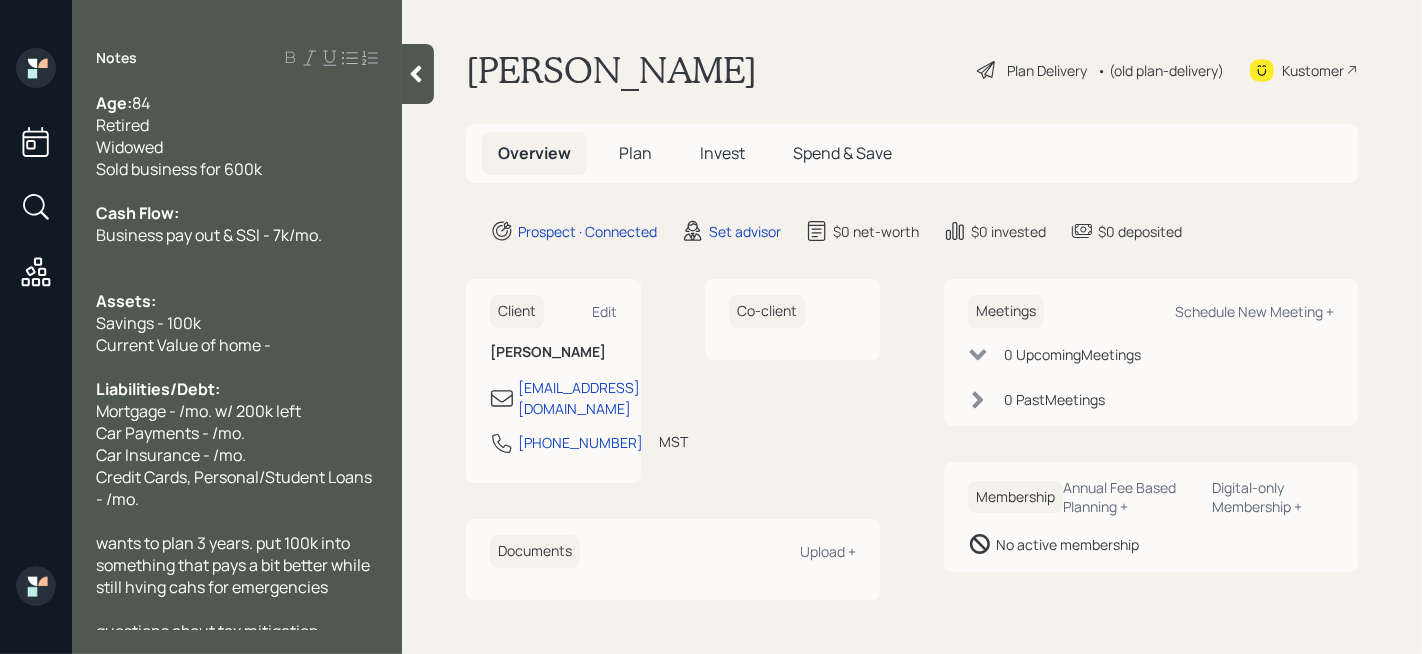 click on "Mortgage - /mo. w/ 200k left" at bounding box center (198, 411) 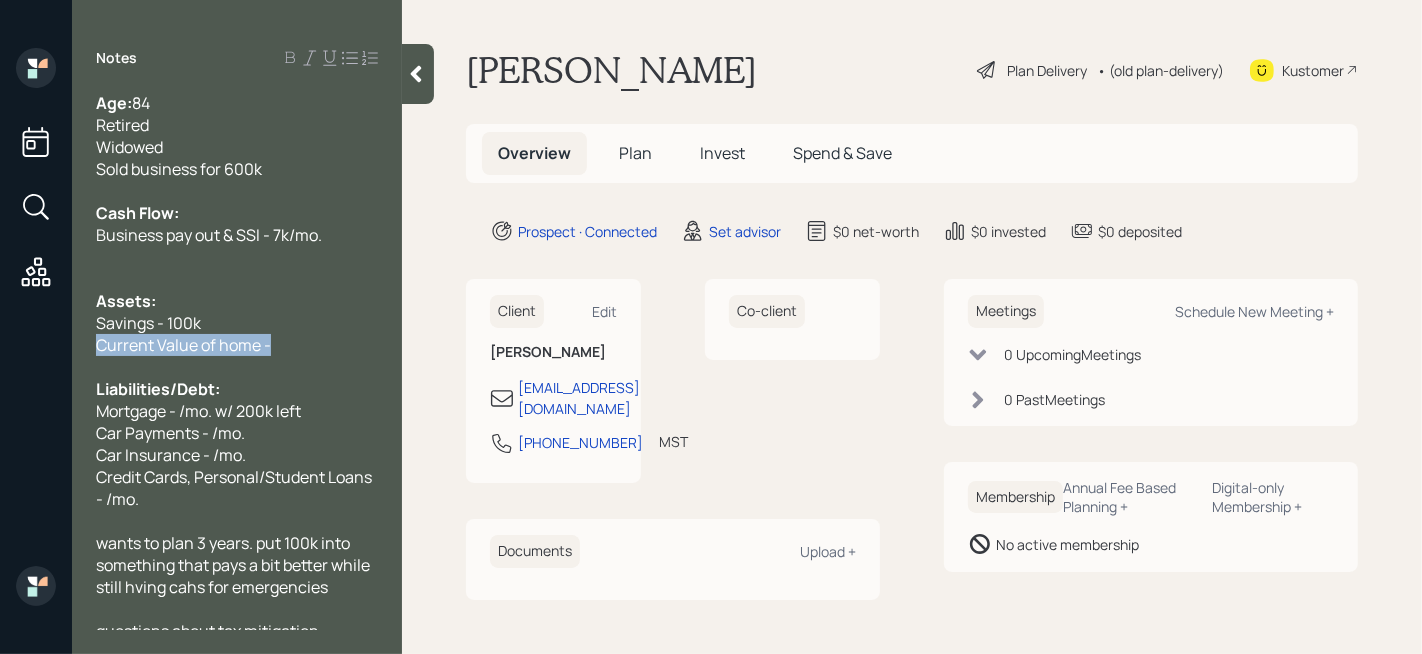 drag, startPoint x: 305, startPoint y: 346, endPoint x: 44, endPoint y: 353, distance: 261.09384 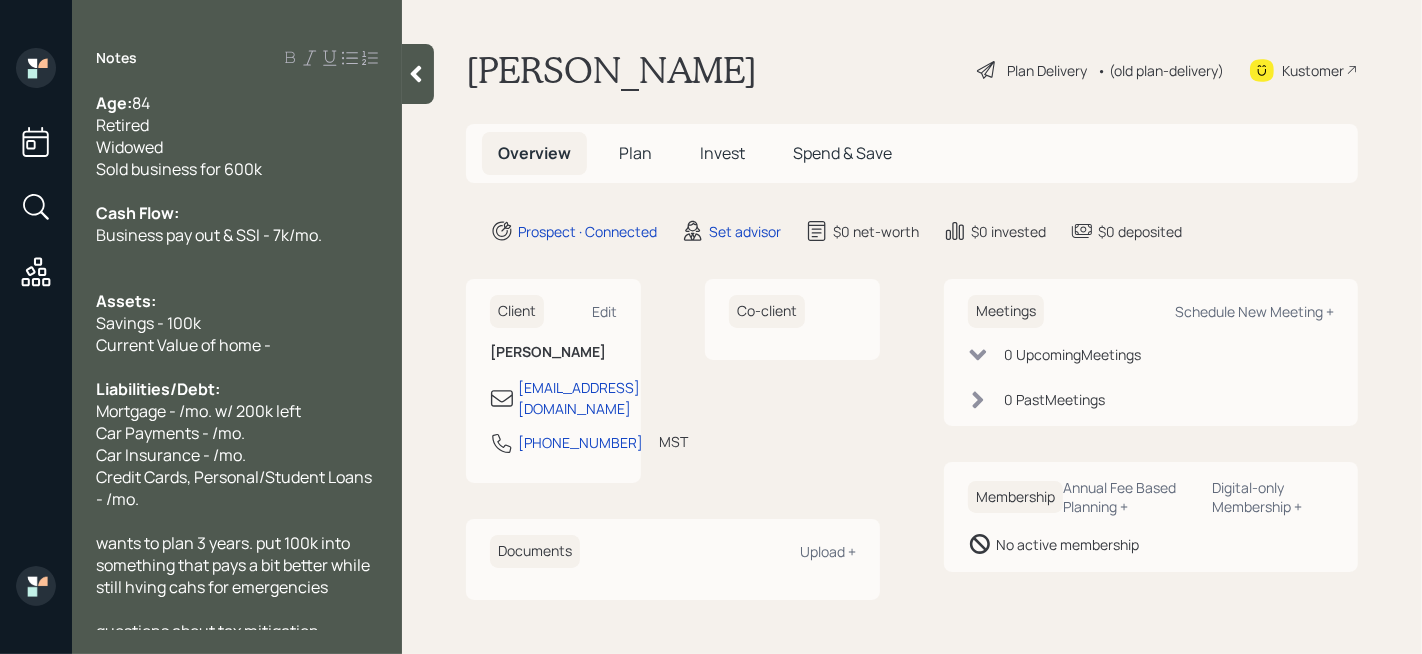 click on "Current Value of home -" at bounding box center (237, 345) 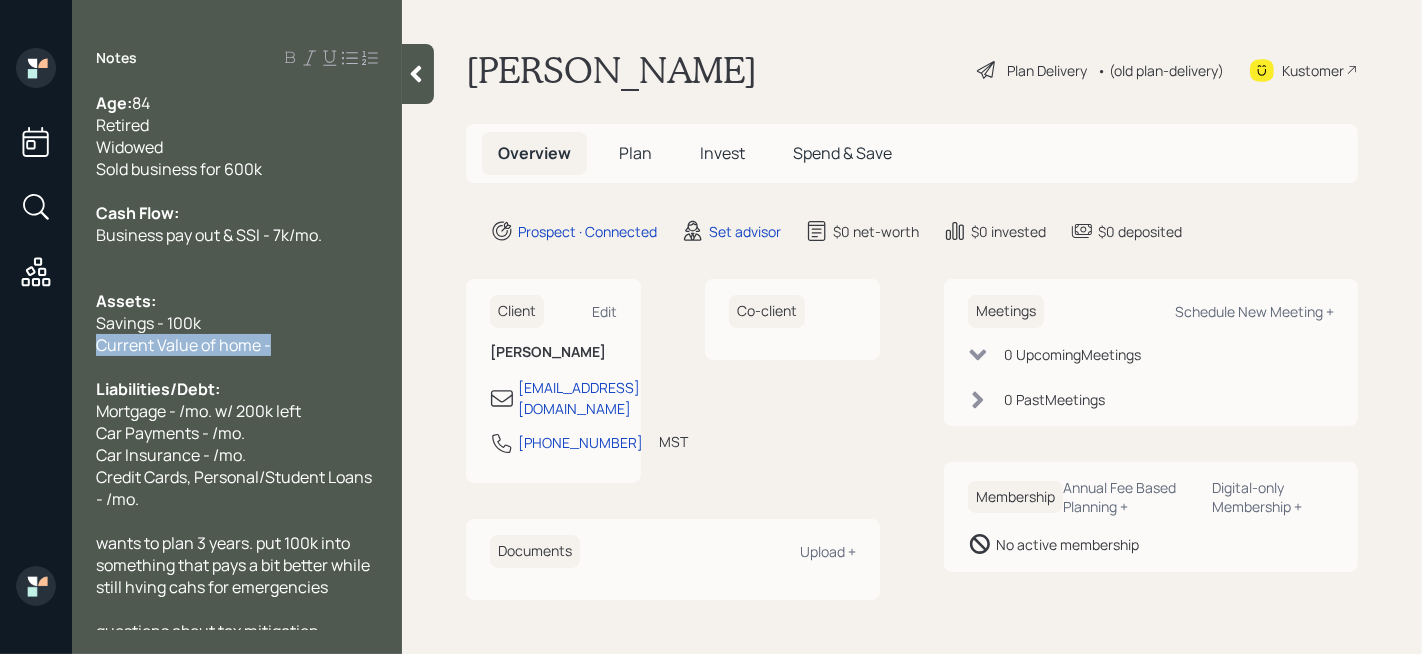 drag, startPoint x: 281, startPoint y: 352, endPoint x: 105, endPoint y: 352, distance: 176 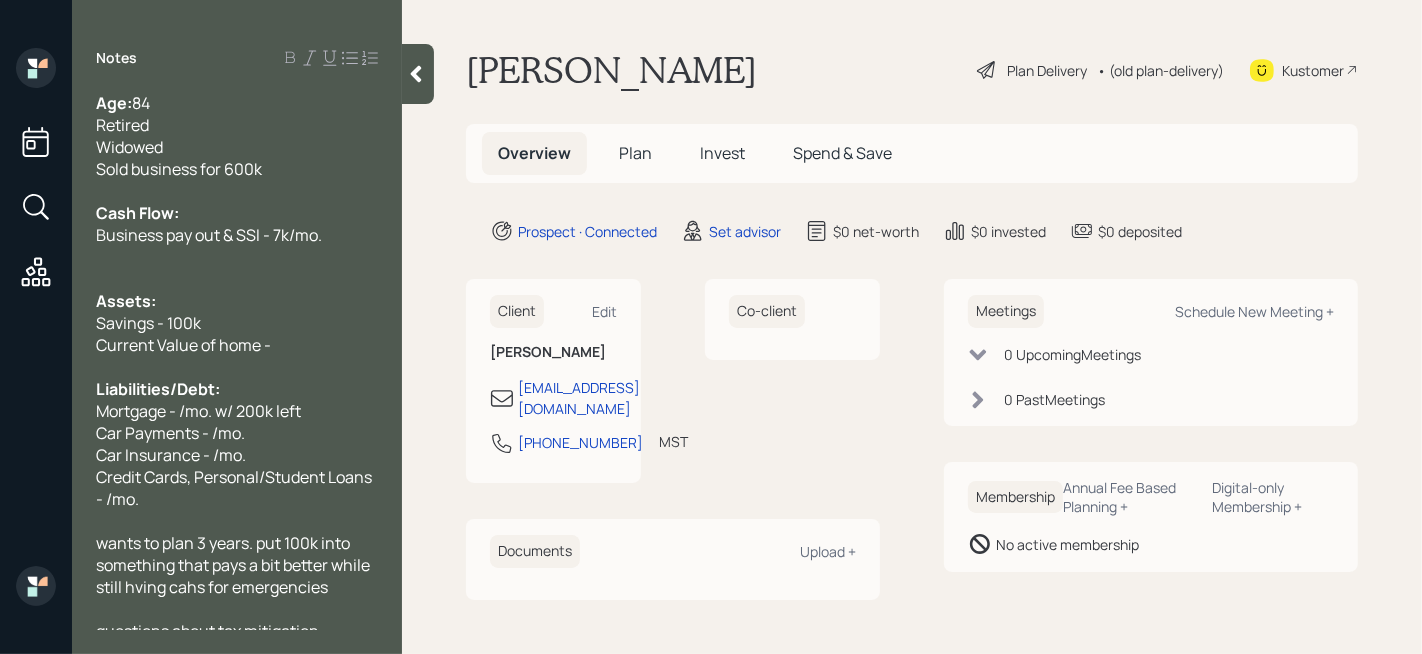 click on "Savings - 100k" at bounding box center (237, 323) 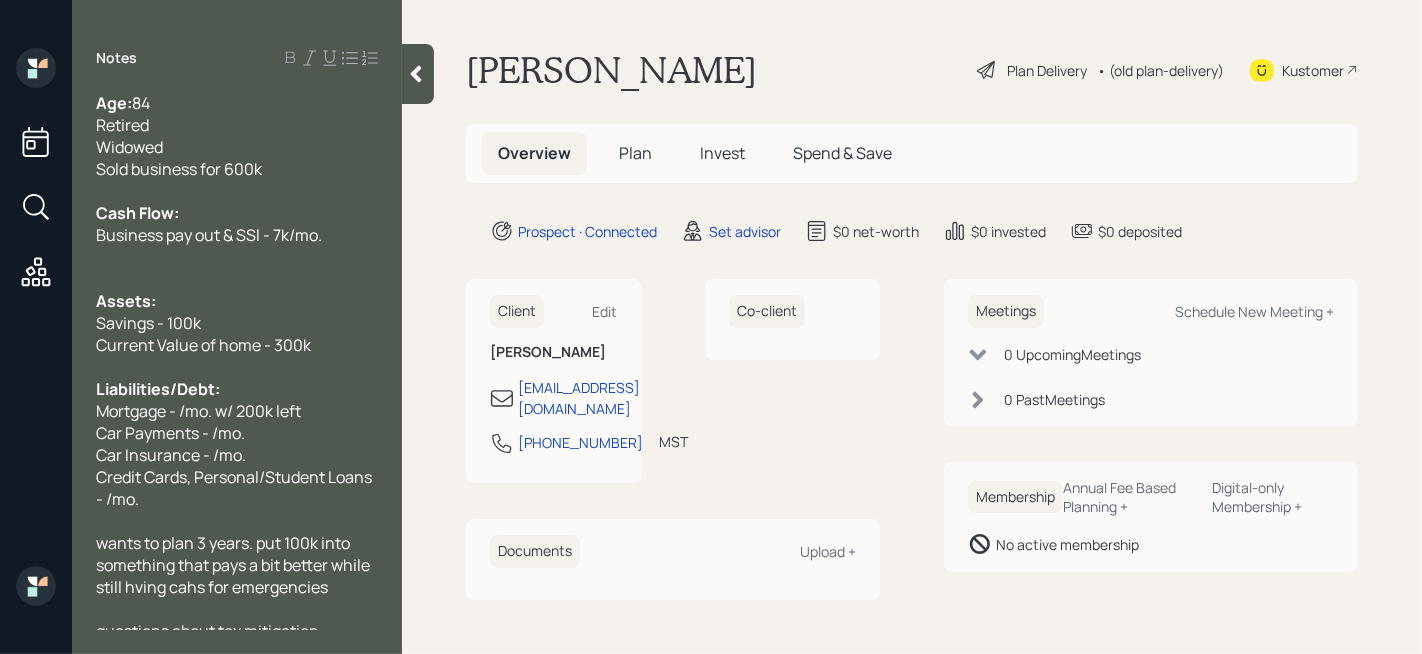 click on "Car Payments - /mo." at bounding box center (170, 433) 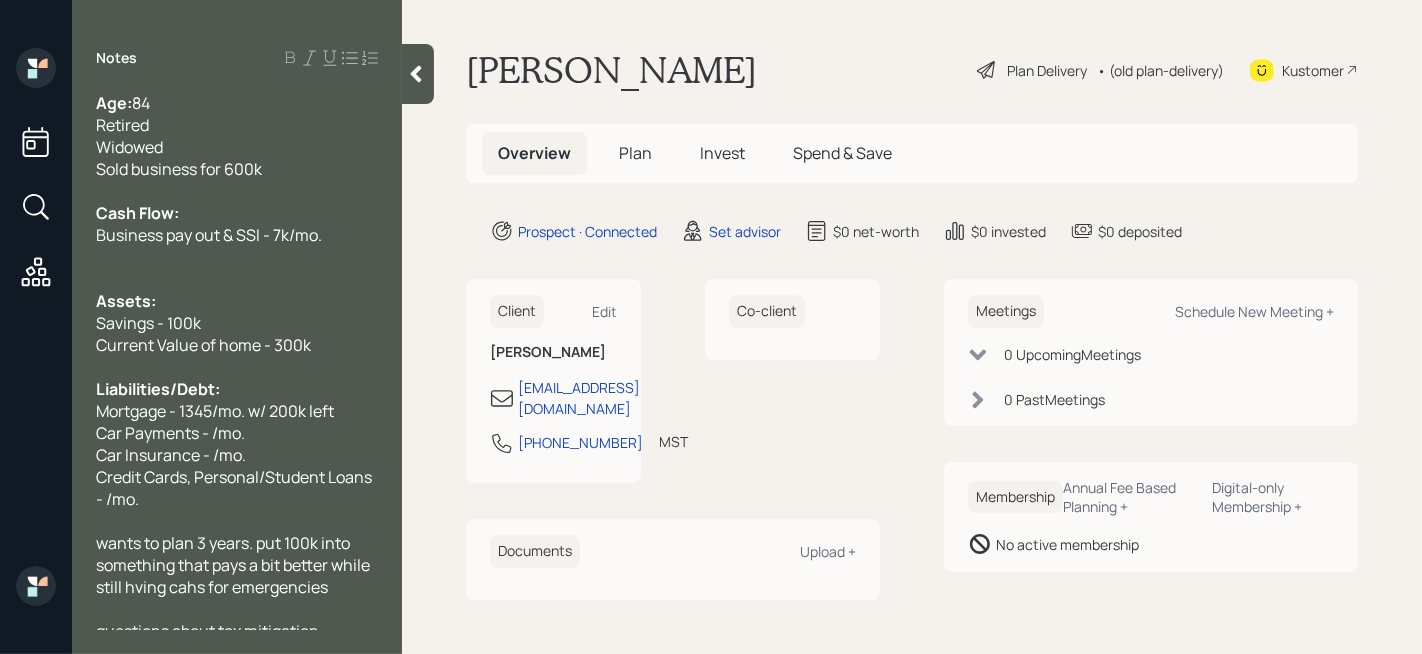 click on "Car Payments - /mo." at bounding box center (237, 433) 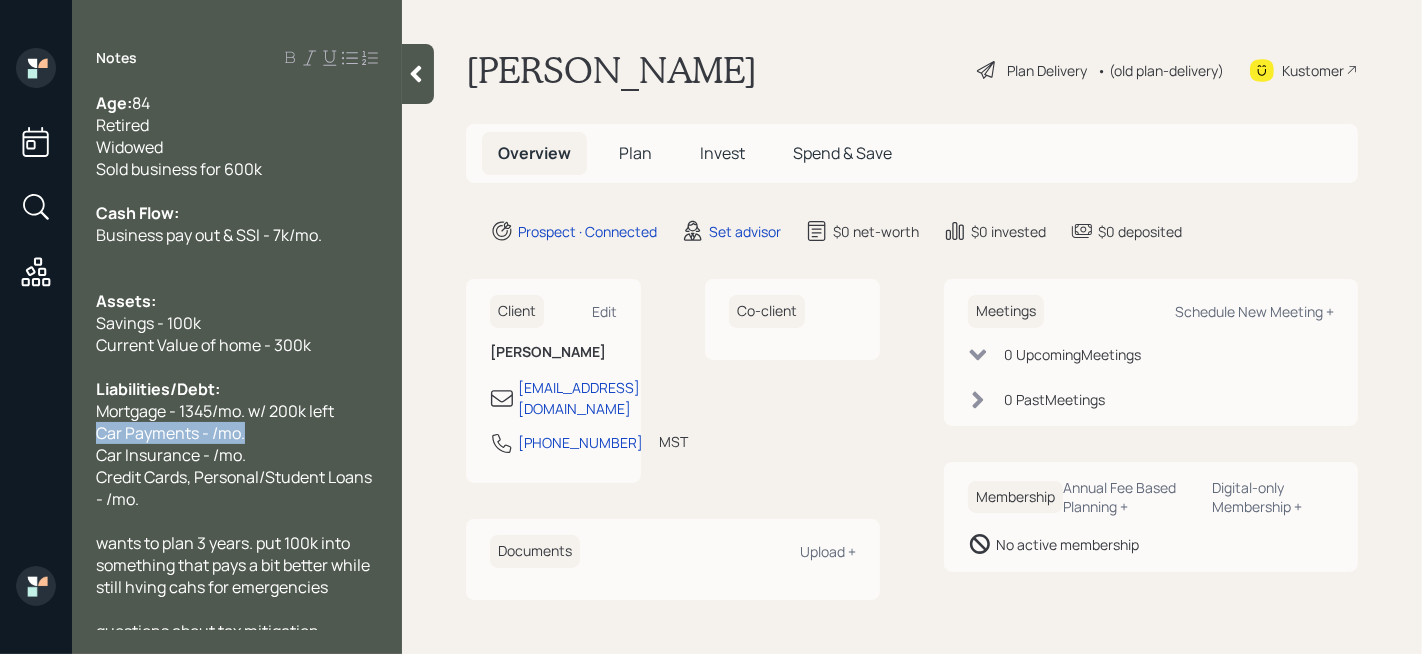 drag, startPoint x: 97, startPoint y: 439, endPoint x: 0, endPoint y: 440, distance: 97.00516 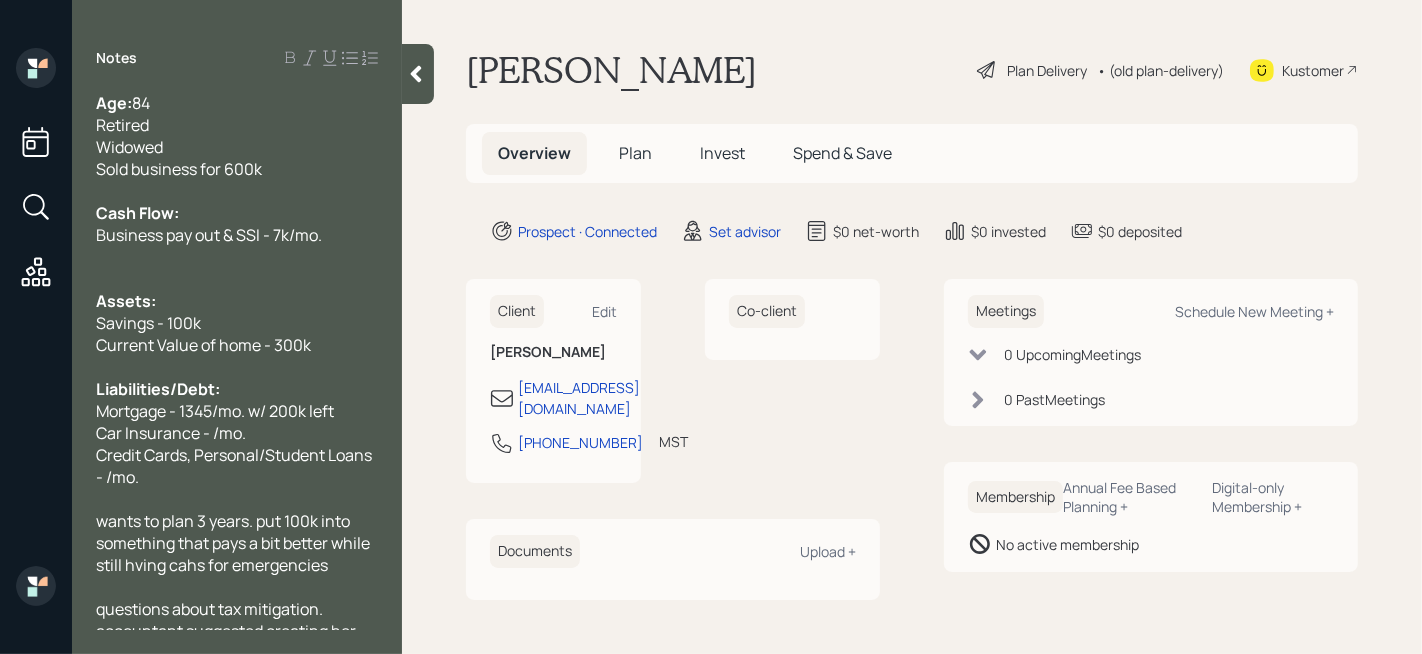 click on "Car Insurance - /mo." at bounding box center [171, 433] 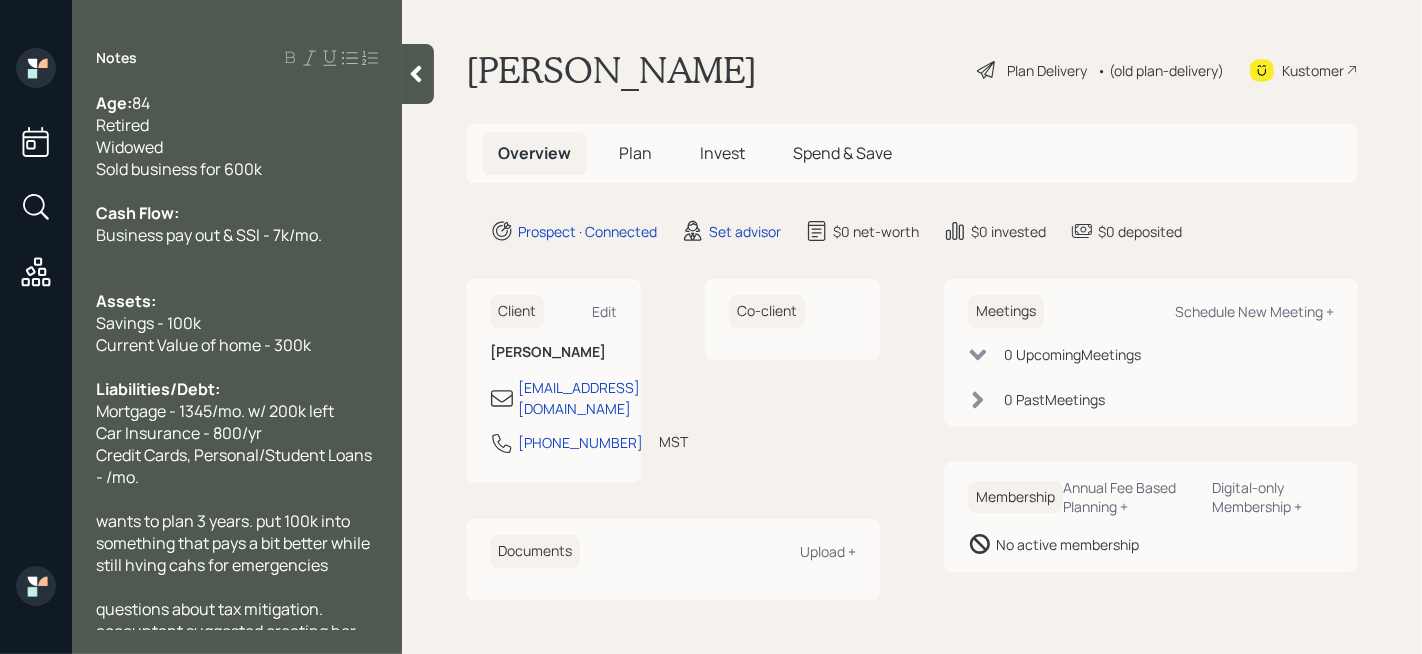 click on "wants to plan 3 years. put 100k into something that pays a bit better while still hving cahs for emergencies" at bounding box center [234, 543] 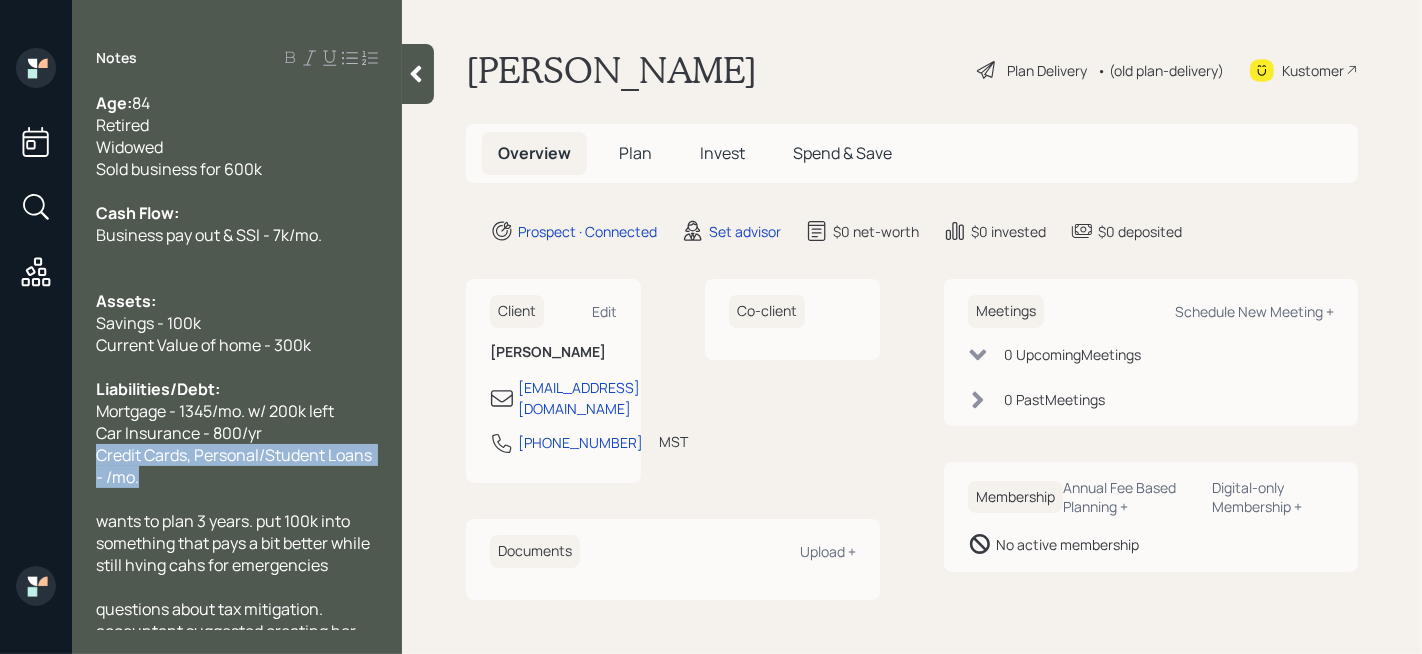 drag, startPoint x: 250, startPoint y: 481, endPoint x: 56, endPoint y: 458, distance: 195.35864 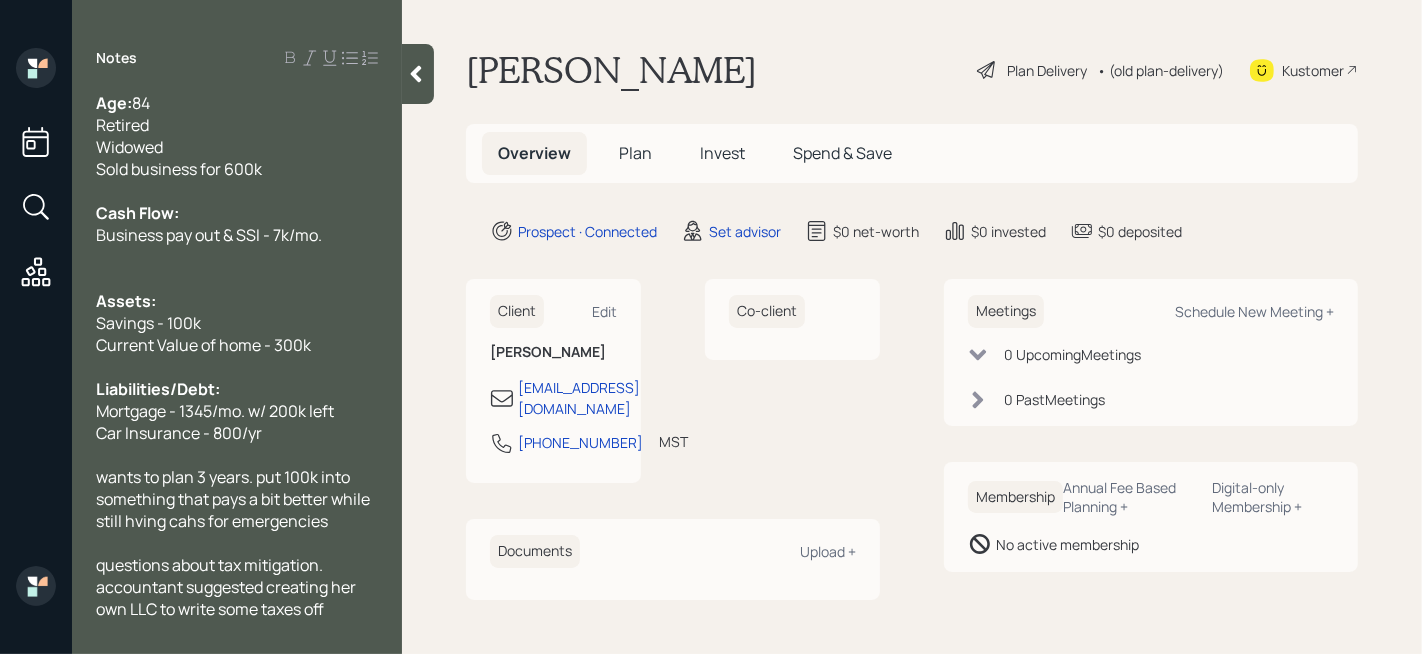 click on "wants to plan 3 years. put 100k into something that pays a bit better while still hving cahs for emergencies" at bounding box center [234, 499] 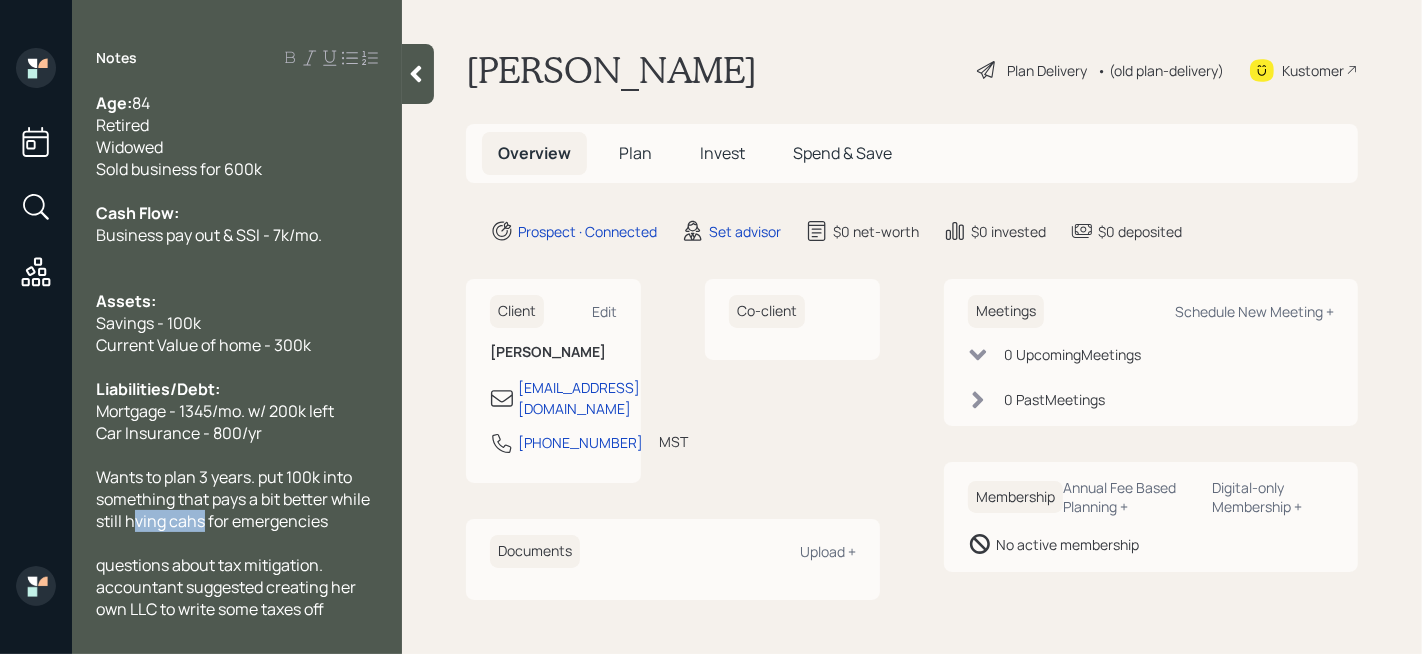 drag, startPoint x: 202, startPoint y: 533, endPoint x: 137, endPoint y: 533, distance: 65 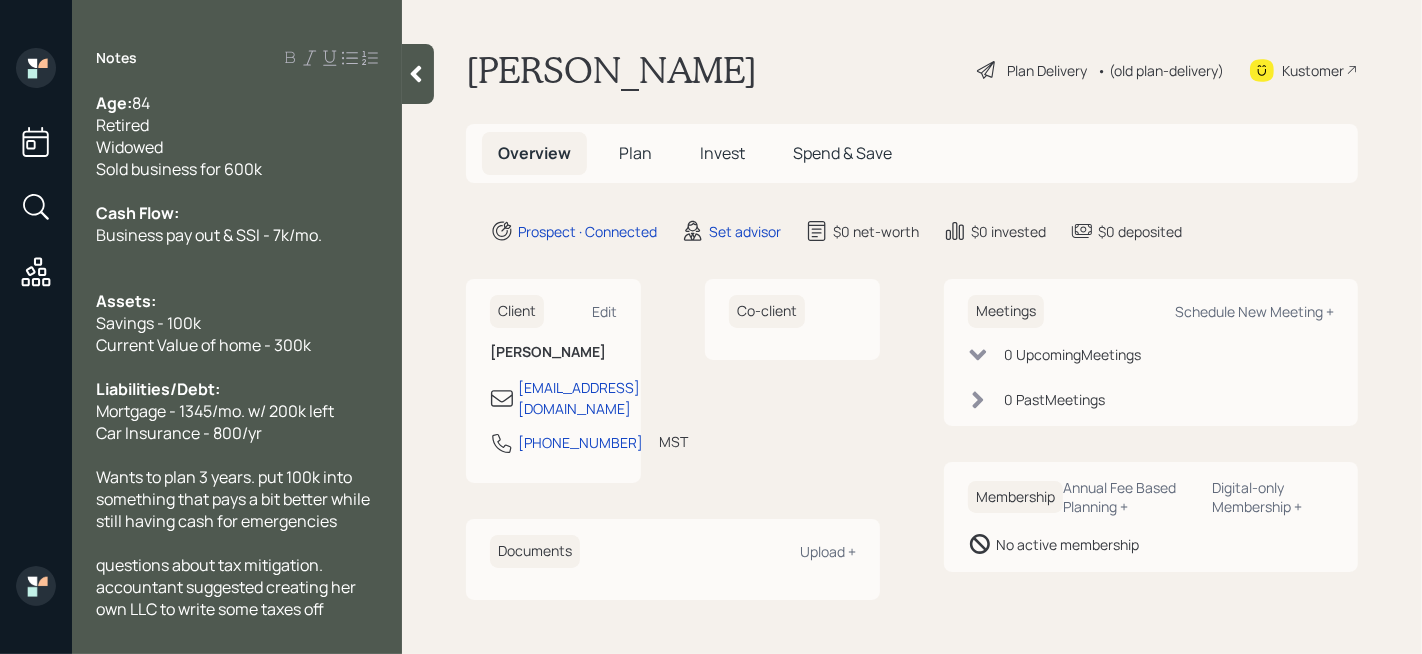 click on "questions about tax mitigation. accountant suggested creating her own LLC to write some taxes off" at bounding box center (227, 587) 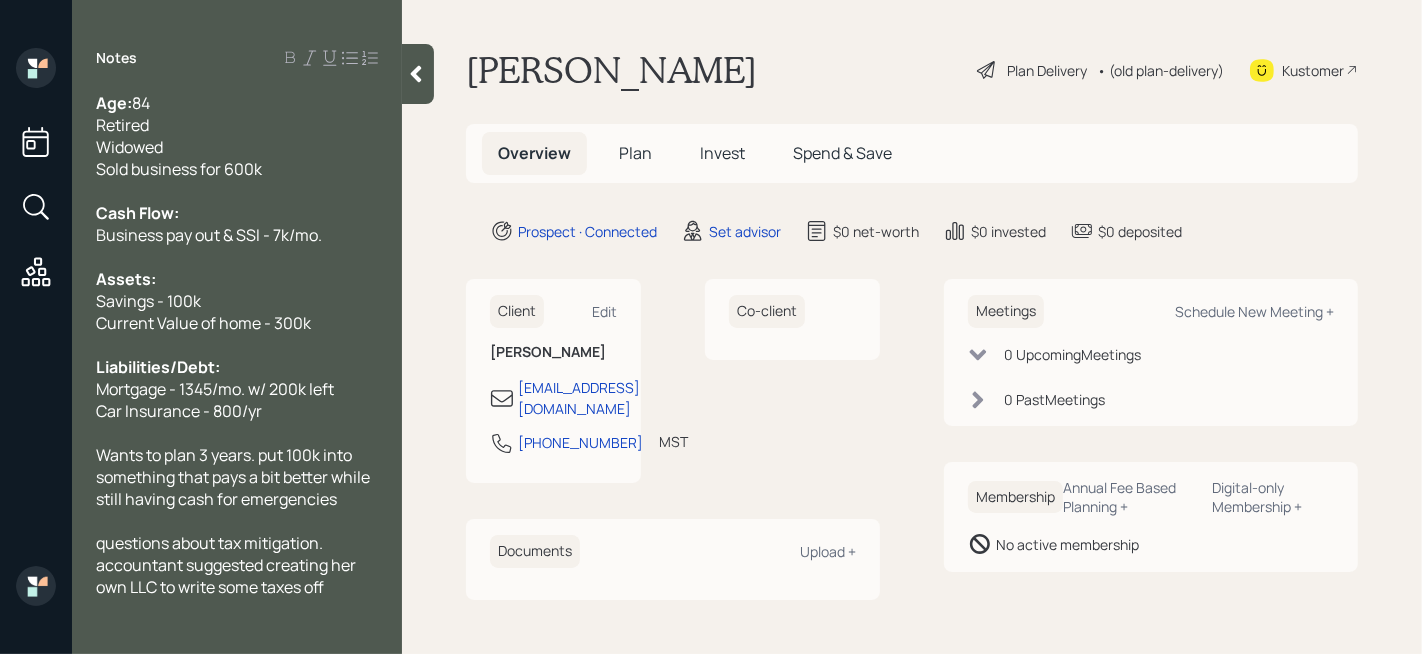 click on "Wants to plan 3 years. put 100k into something that pays a bit better while still having cash for emergencies" at bounding box center [234, 477] 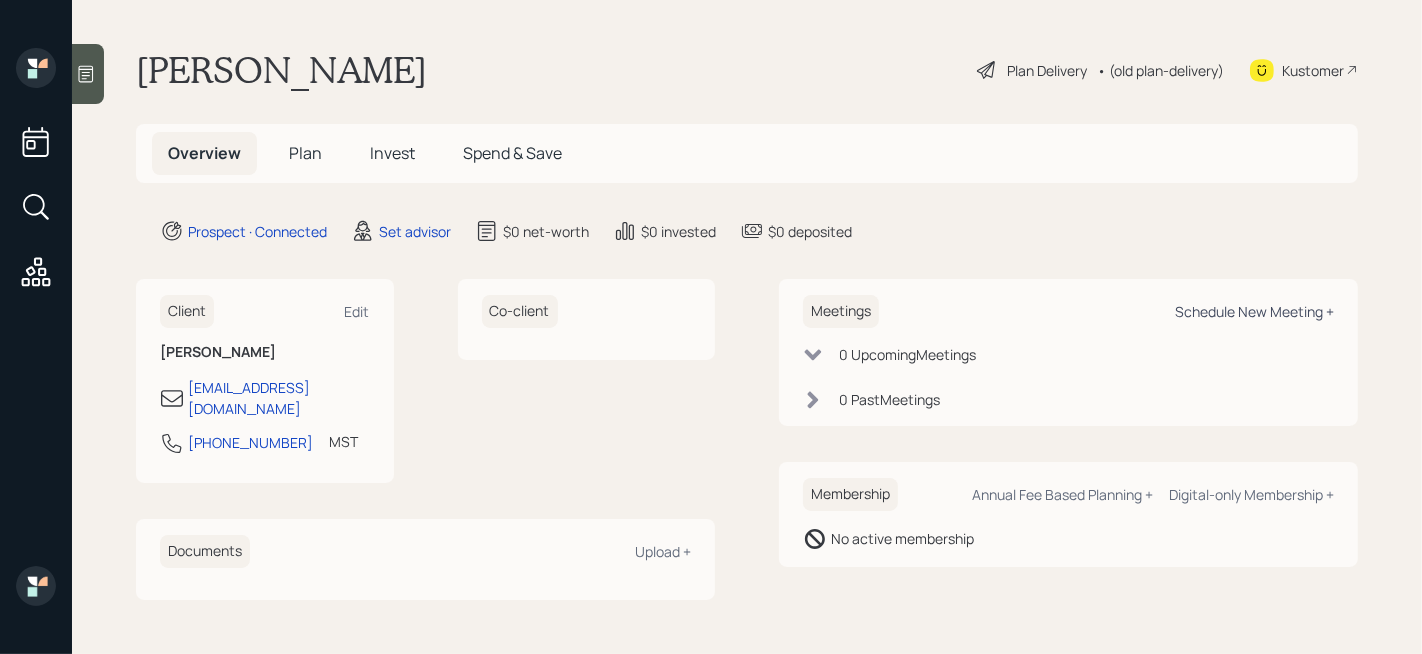 click on "Schedule New Meeting +" at bounding box center [1254, 311] 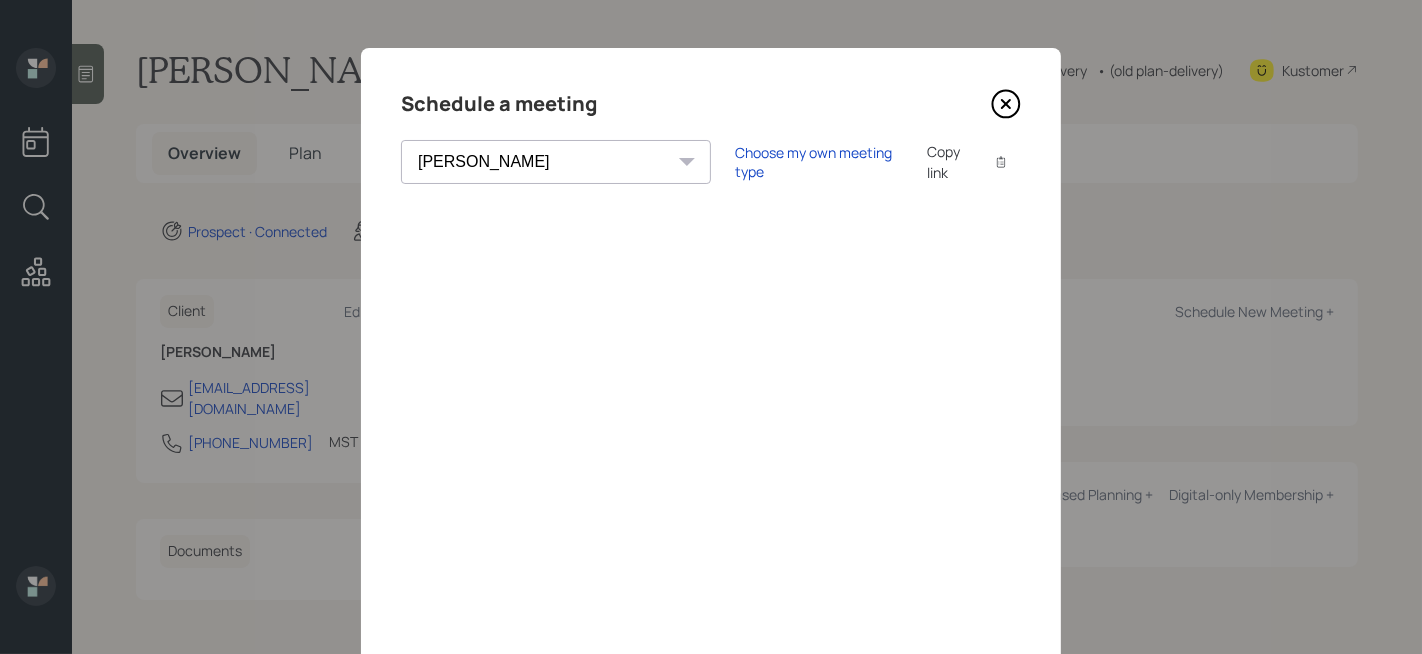 scroll, scrollTop: 0, scrollLeft: 0, axis: both 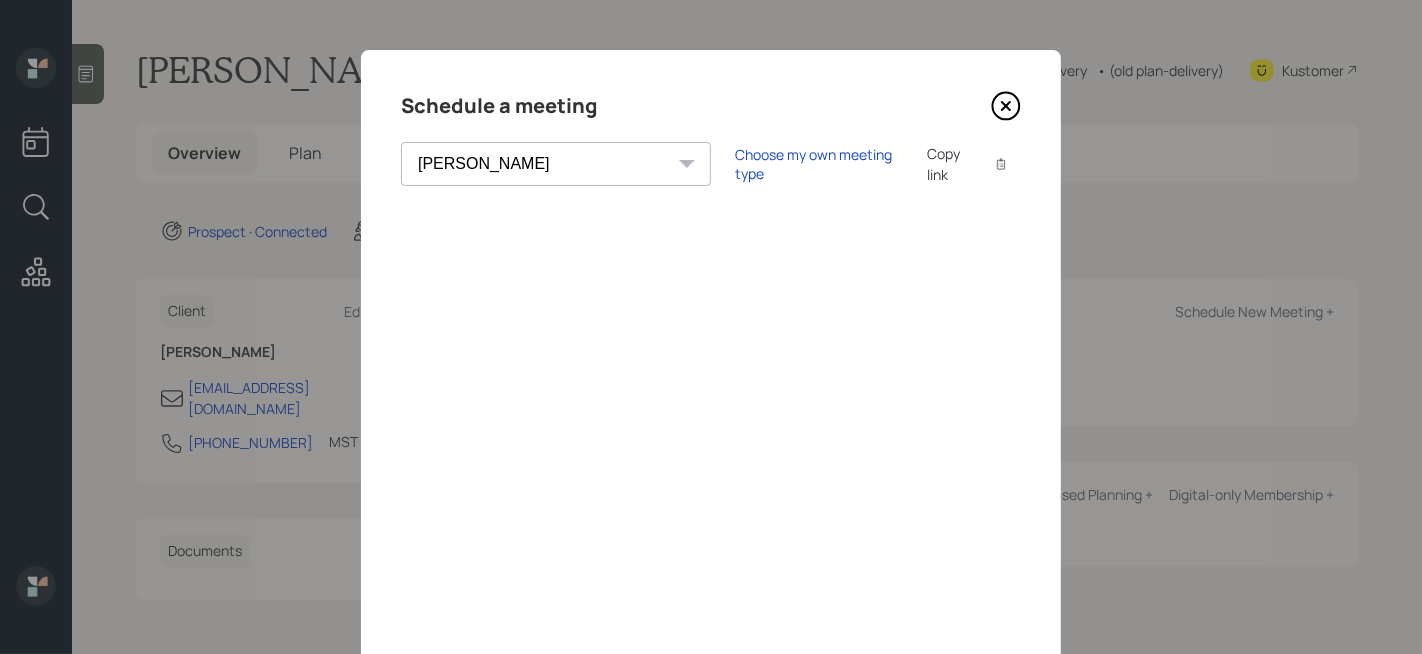 click 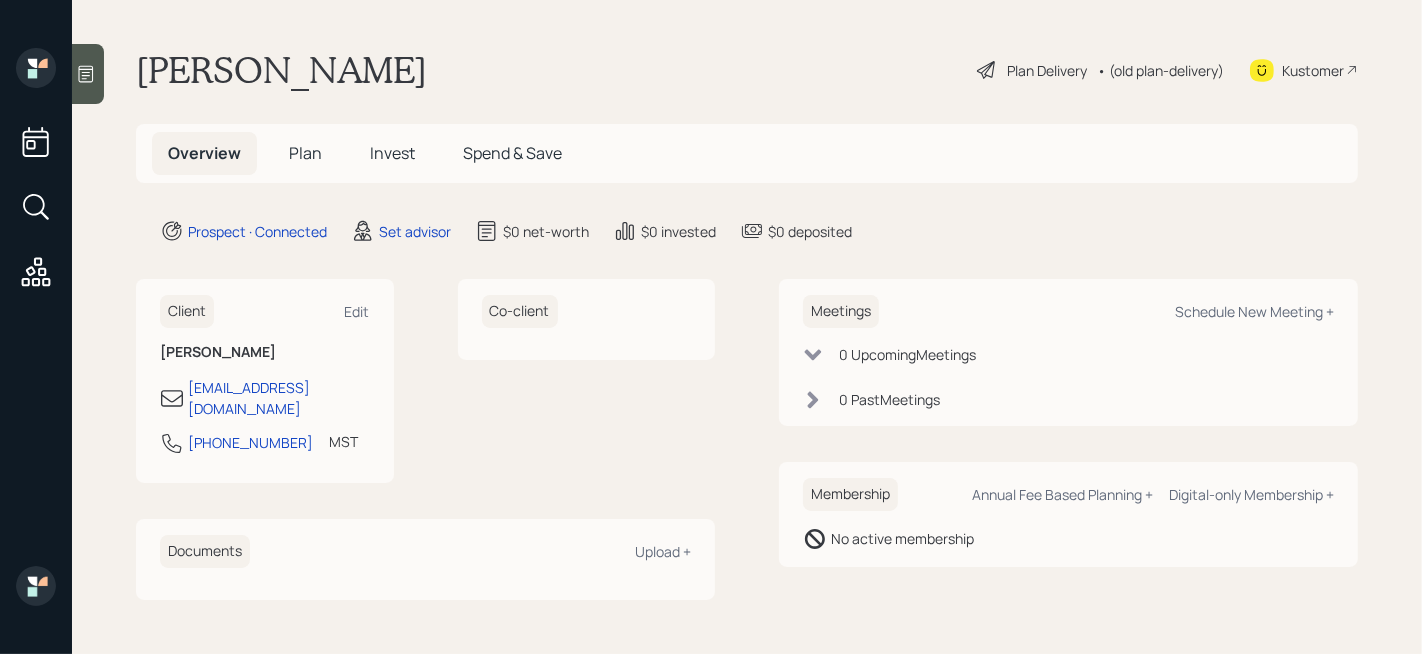 click on "Kustomer" at bounding box center (1304, 70) 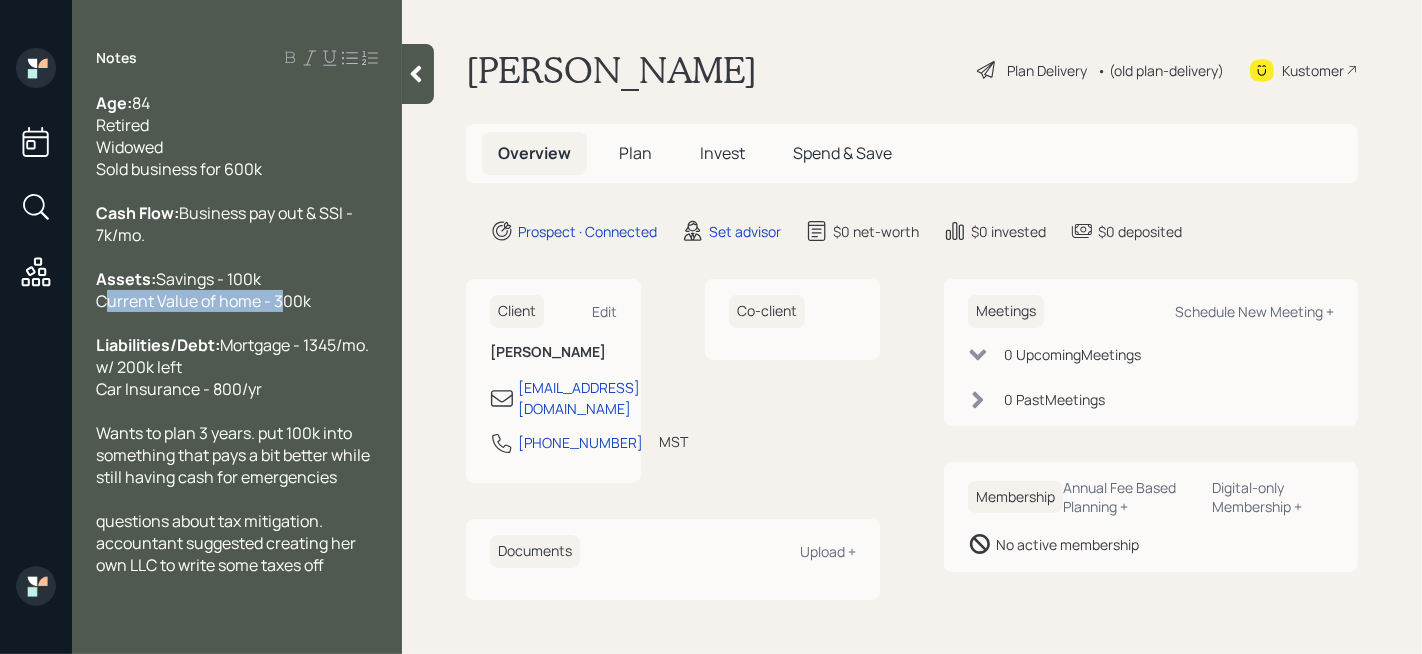 drag, startPoint x: 272, startPoint y: 320, endPoint x: 9, endPoint y: 320, distance: 263 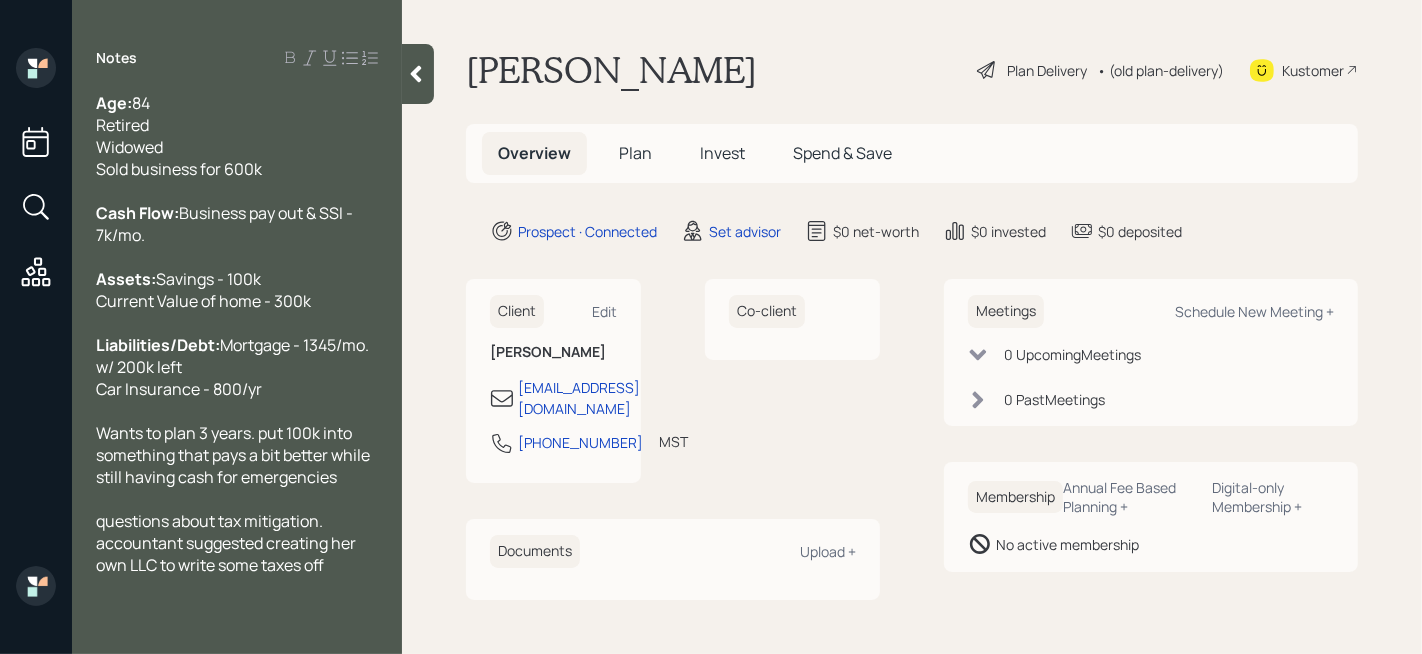 click on "Savings - 100k
Current Value of home - 300k" at bounding box center [203, 290] 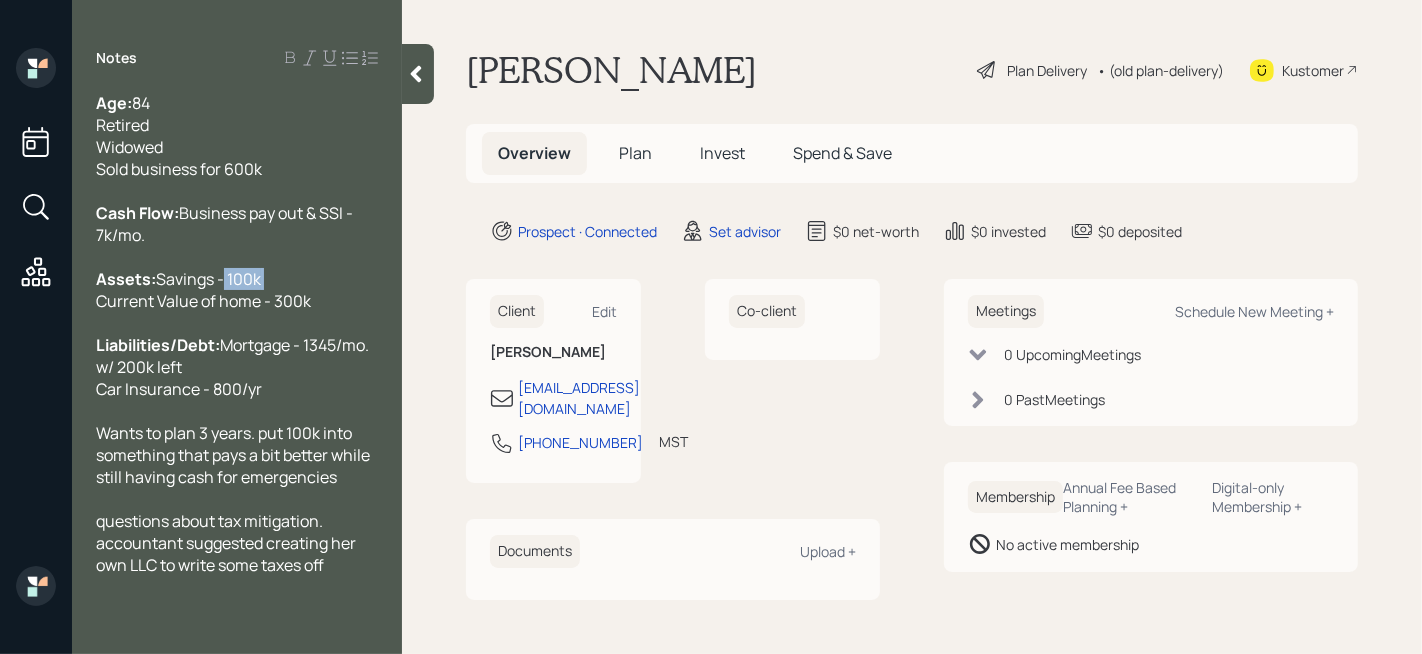 drag, startPoint x: 219, startPoint y: 304, endPoint x: 99, endPoint y: 304, distance: 120 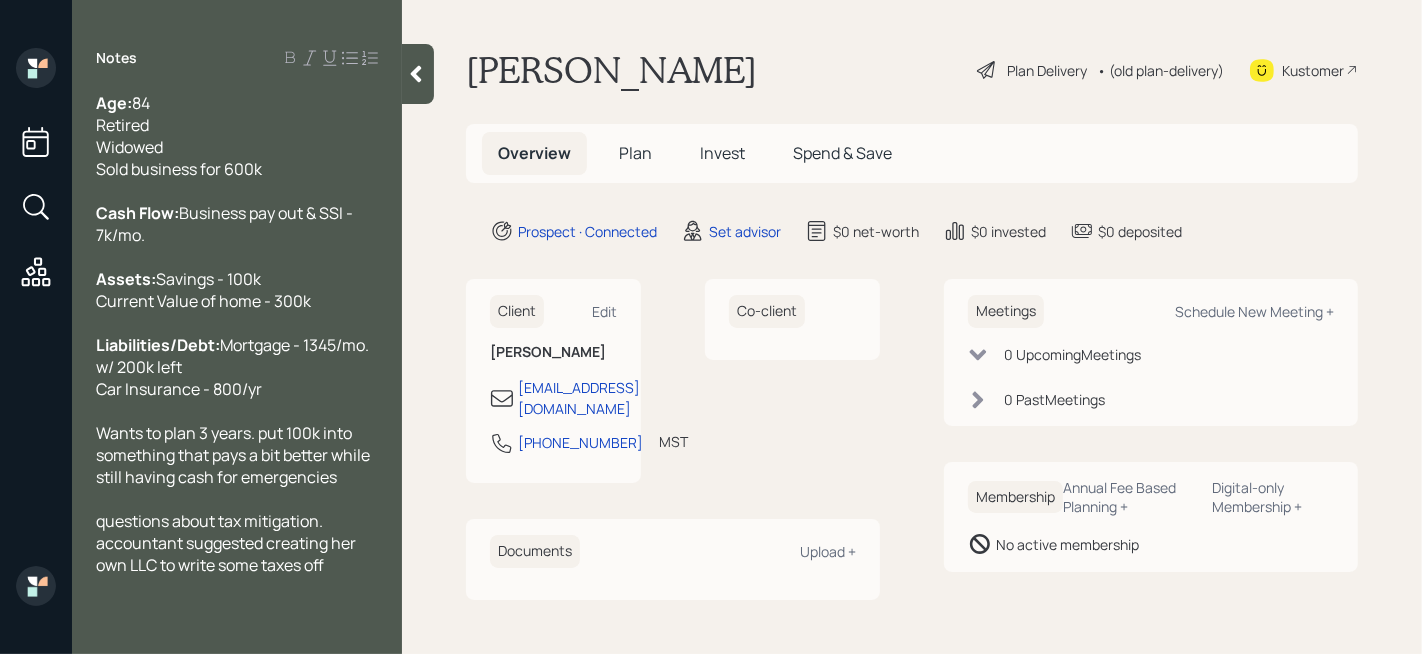 click on "questions about tax mitigation. accountant suggested creating her own LLC to write some taxes off" at bounding box center [237, 543] 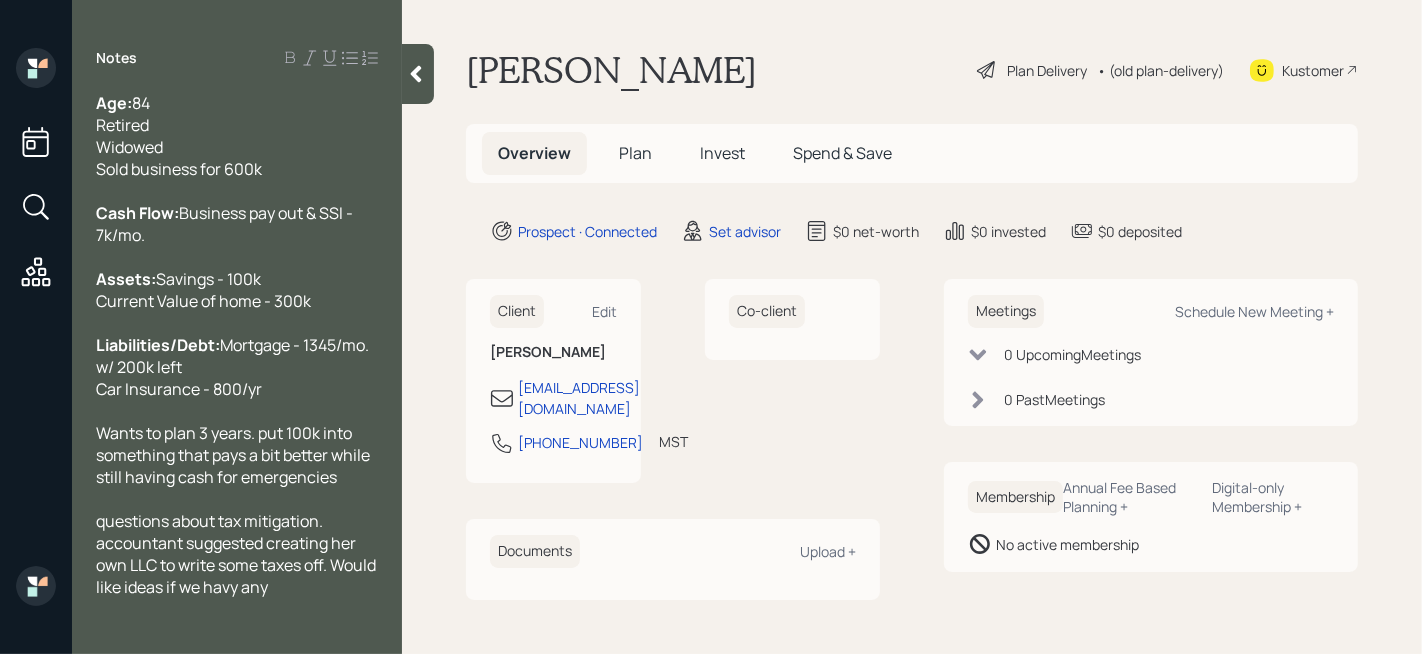 scroll, scrollTop: 16, scrollLeft: 0, axis: vertical 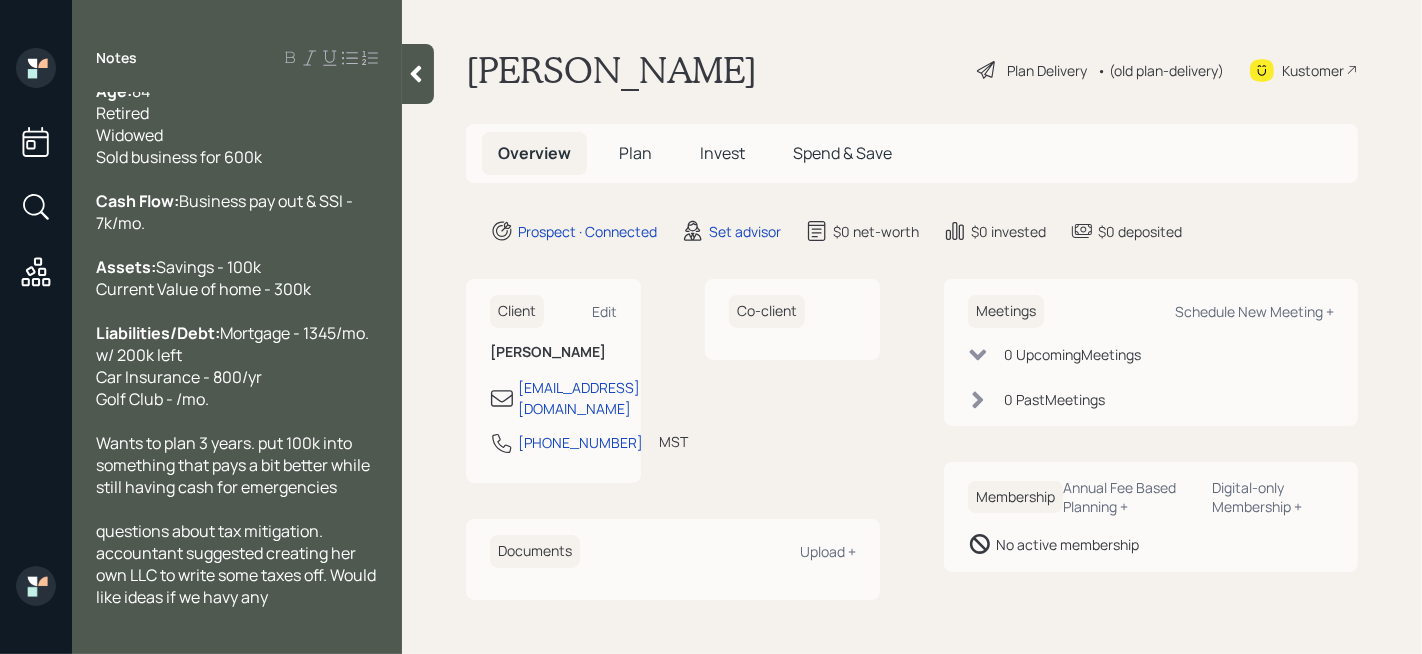 click on "Golf Club - /mo." at bounding box center (152, 399) 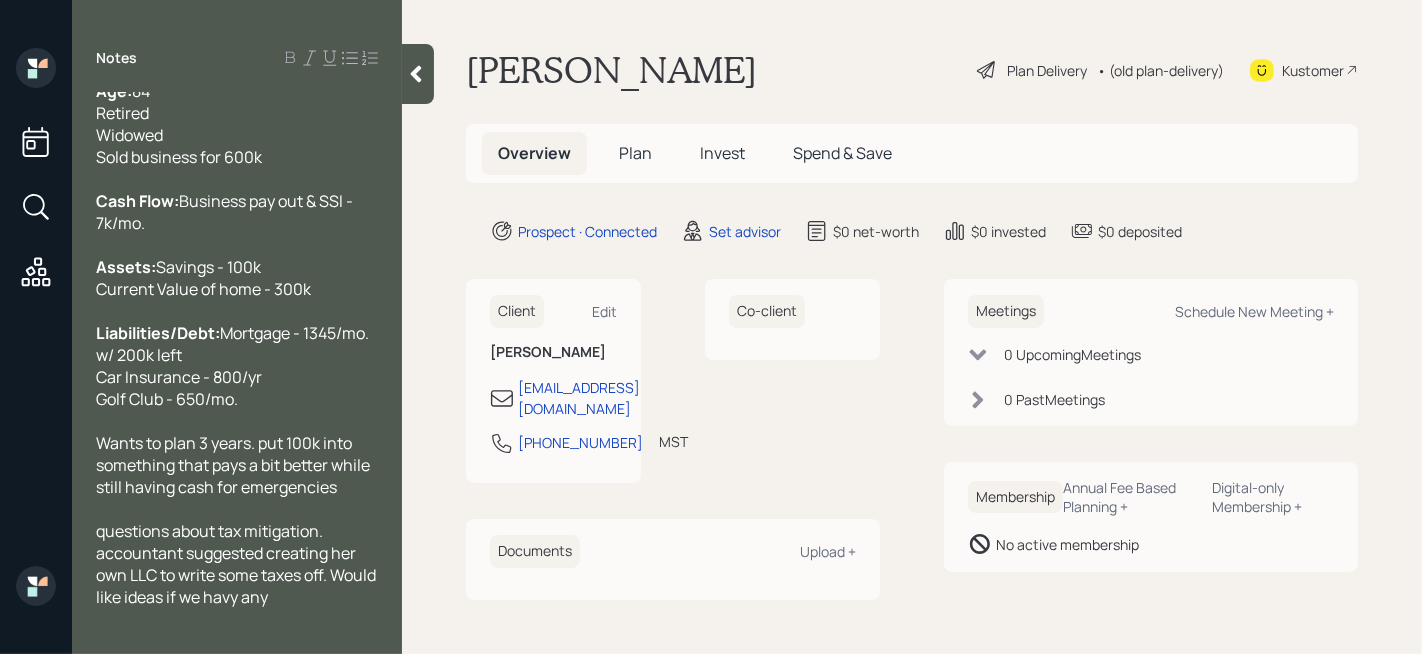 click on "Wants to plan 3 years. put 100k into something that pays a bit better while still having cash for emergencies" at bounding box center (234, 465) 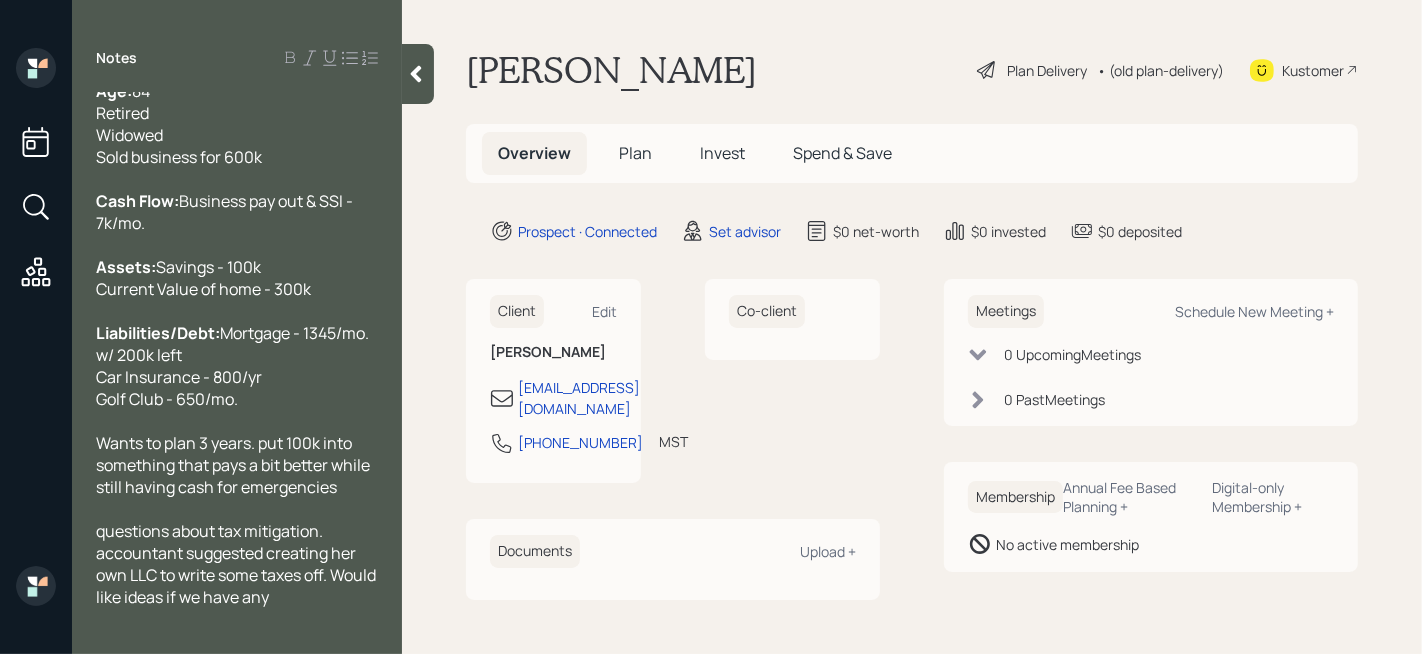 click on "questions about tax mitigation. accountant suggested creating her own LLC to write some taxes off. Would like ideas if we have any" at bounding box center [237, 564] 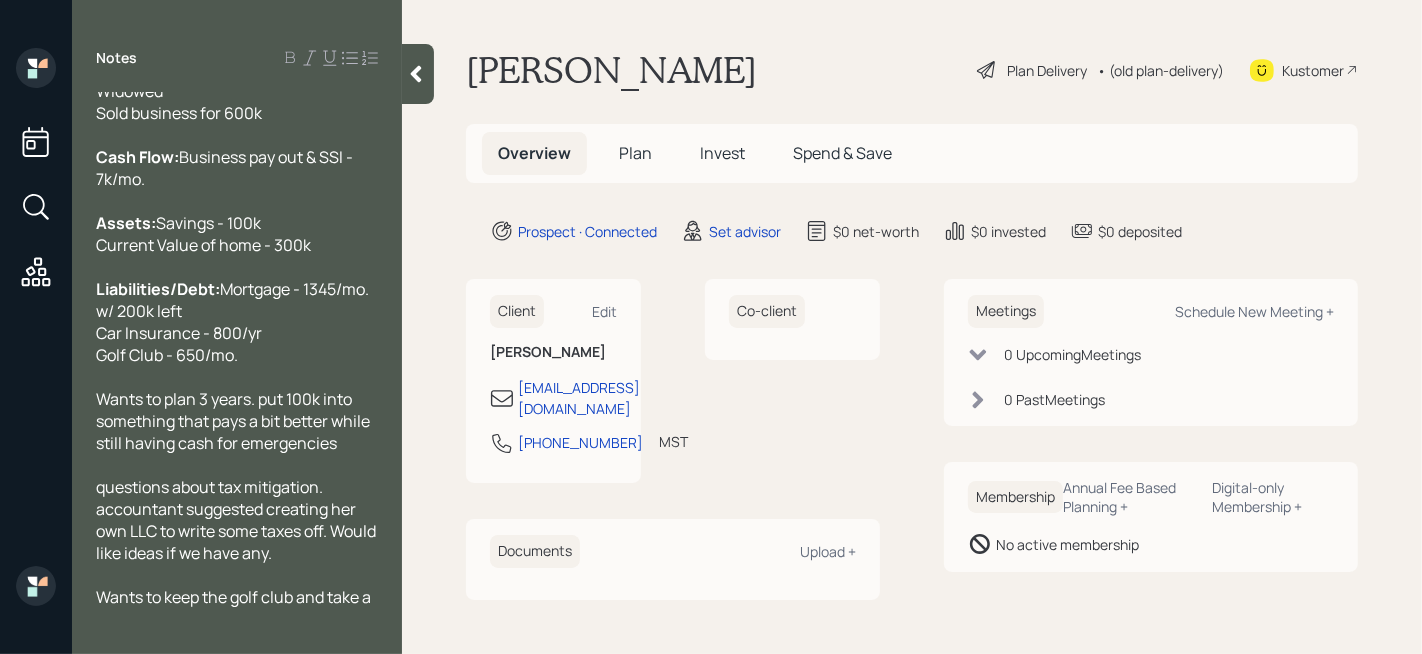 scroll, scrollTop: 83, scrollLeft: 0, axis: vertical 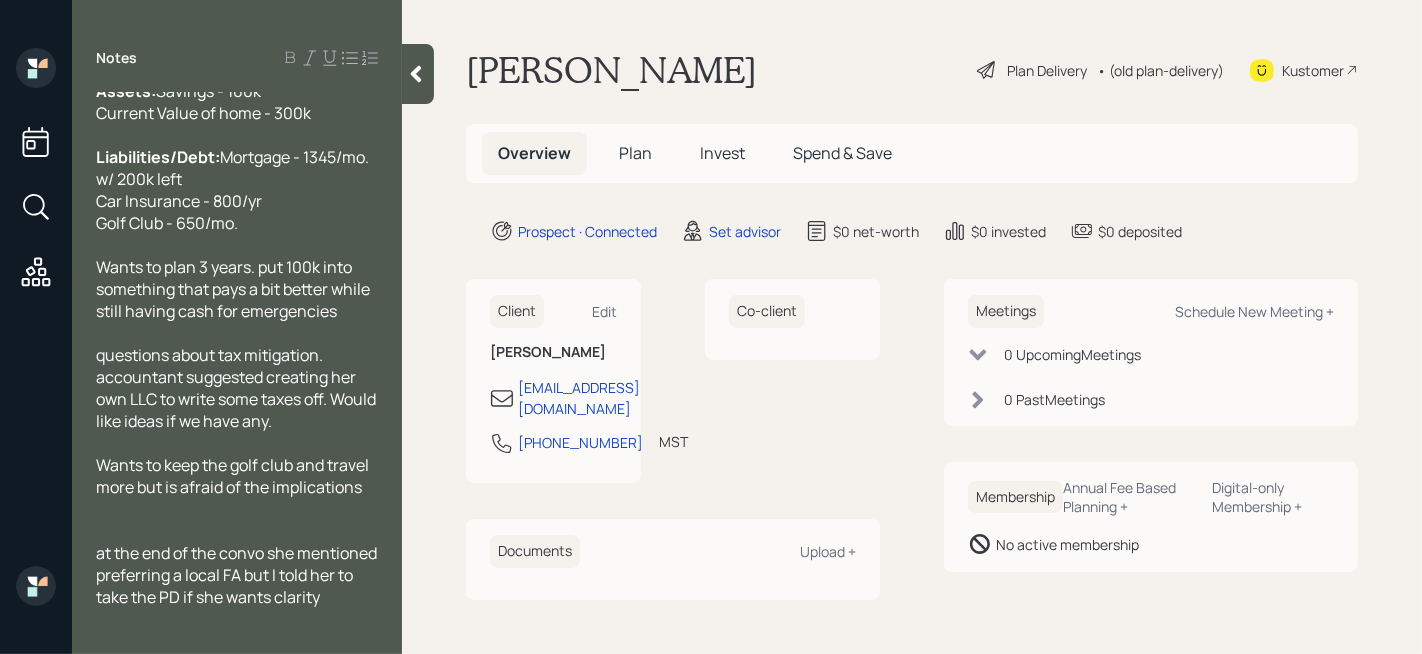click on "at the end of the convo she mentioned preferring a local FA but I told her to take the PD if she wants clarity" at bounding box center (238, 575) 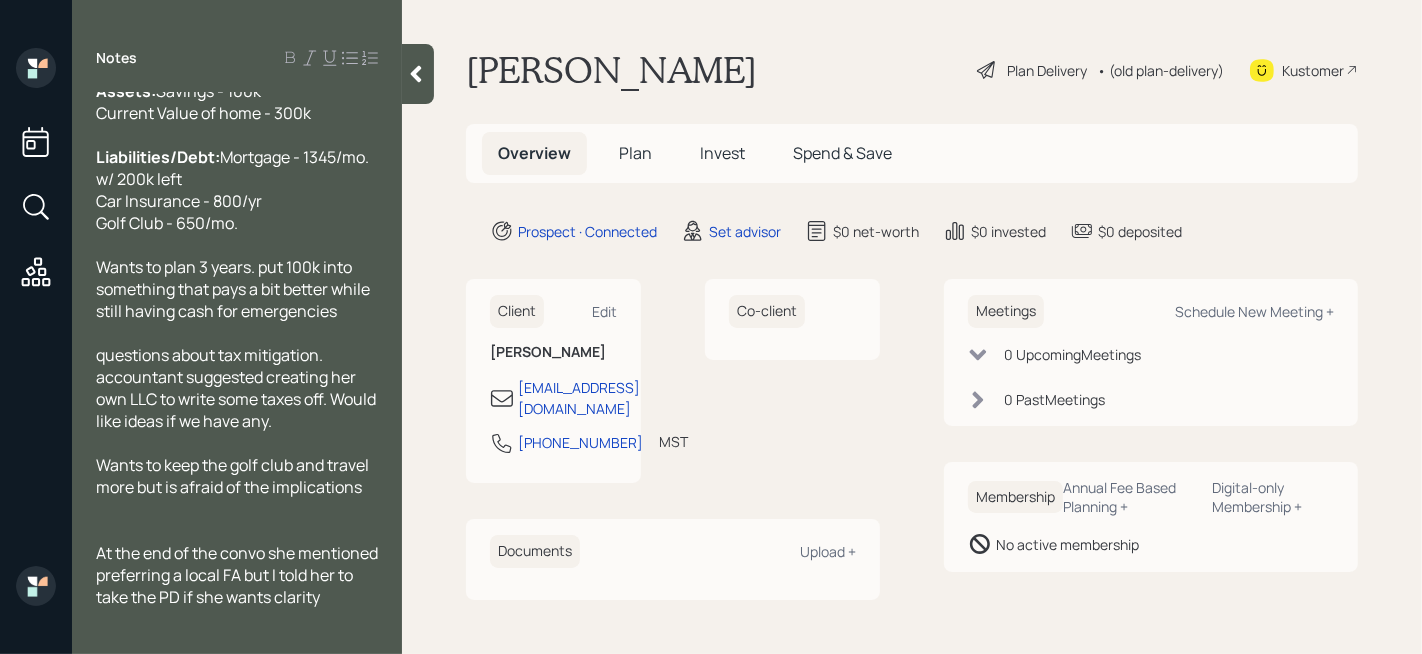 click on "At the end of the convo she mentioned preferring a local FA but I told her to take the PD if she wants clarity" at bounding box center (237, 575) 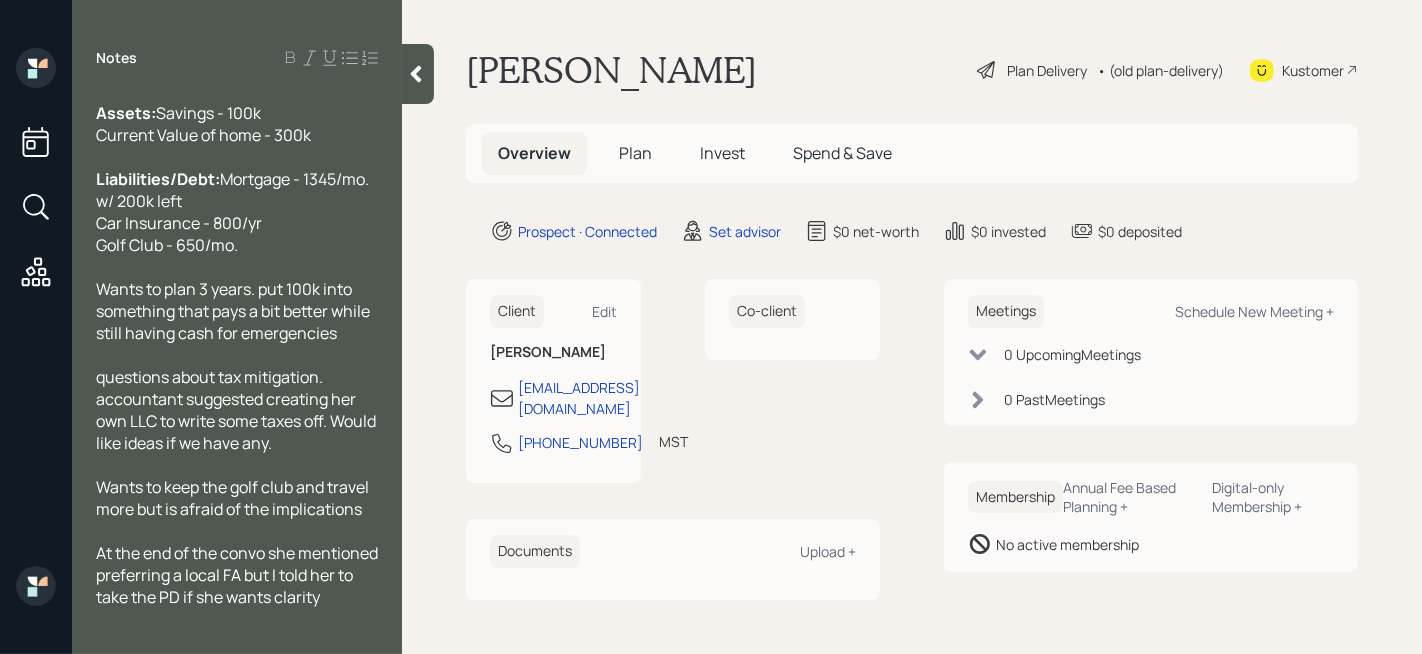 click on "Golf Club - 650/mo." at bounding box center (237, 245) 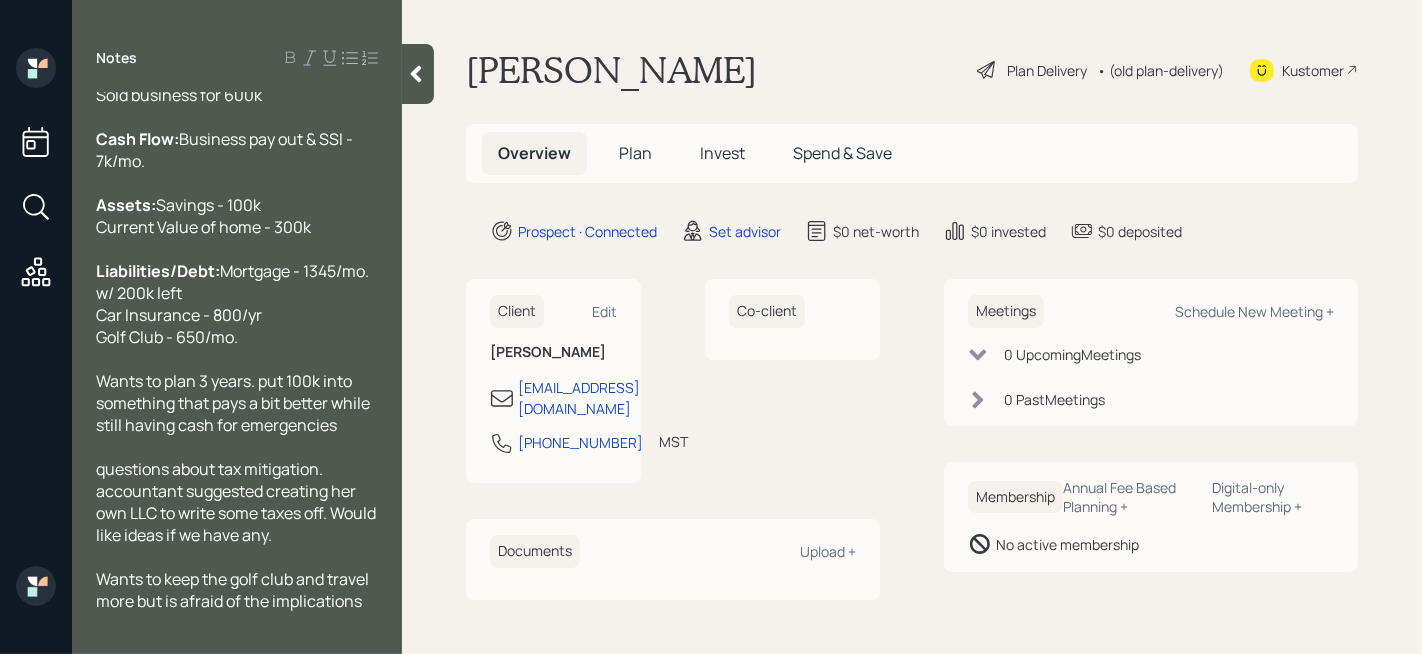 scroll, scrollTop: 0, scrollLeft: 0, axis: both 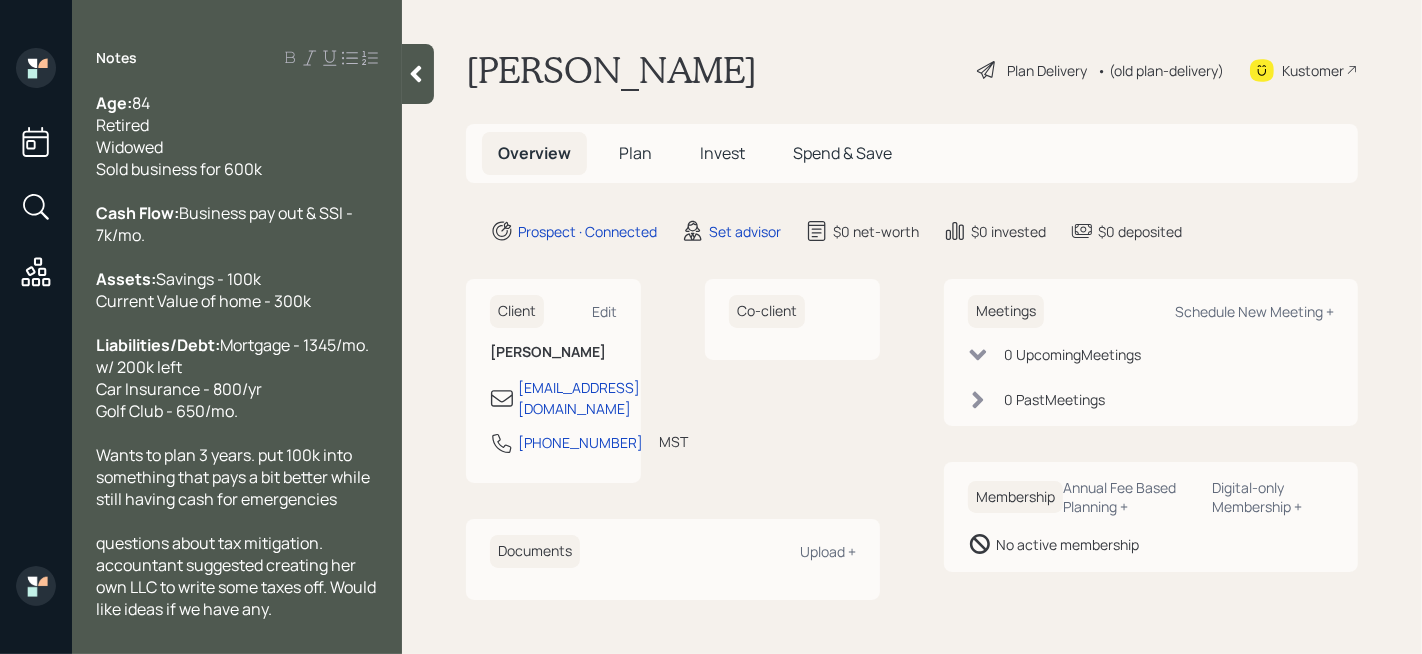 click at bounding box center (237, 257) 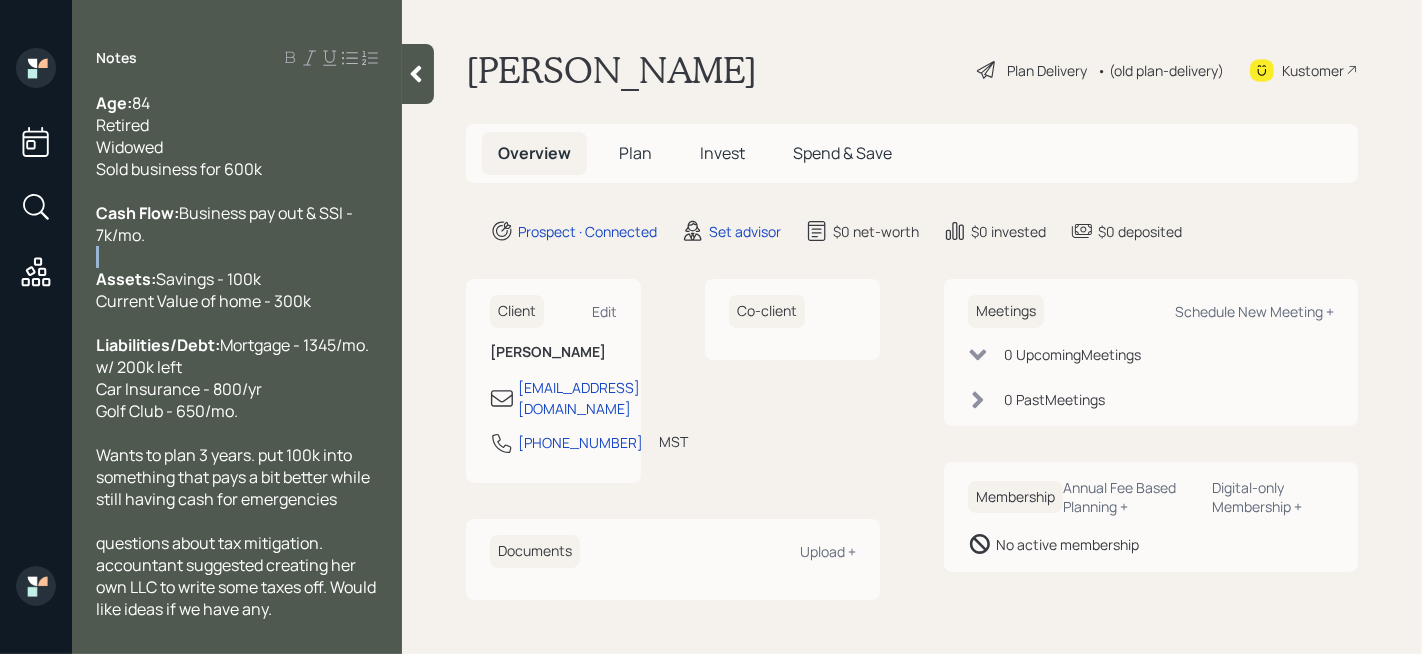click at bounding box center (237, 257) 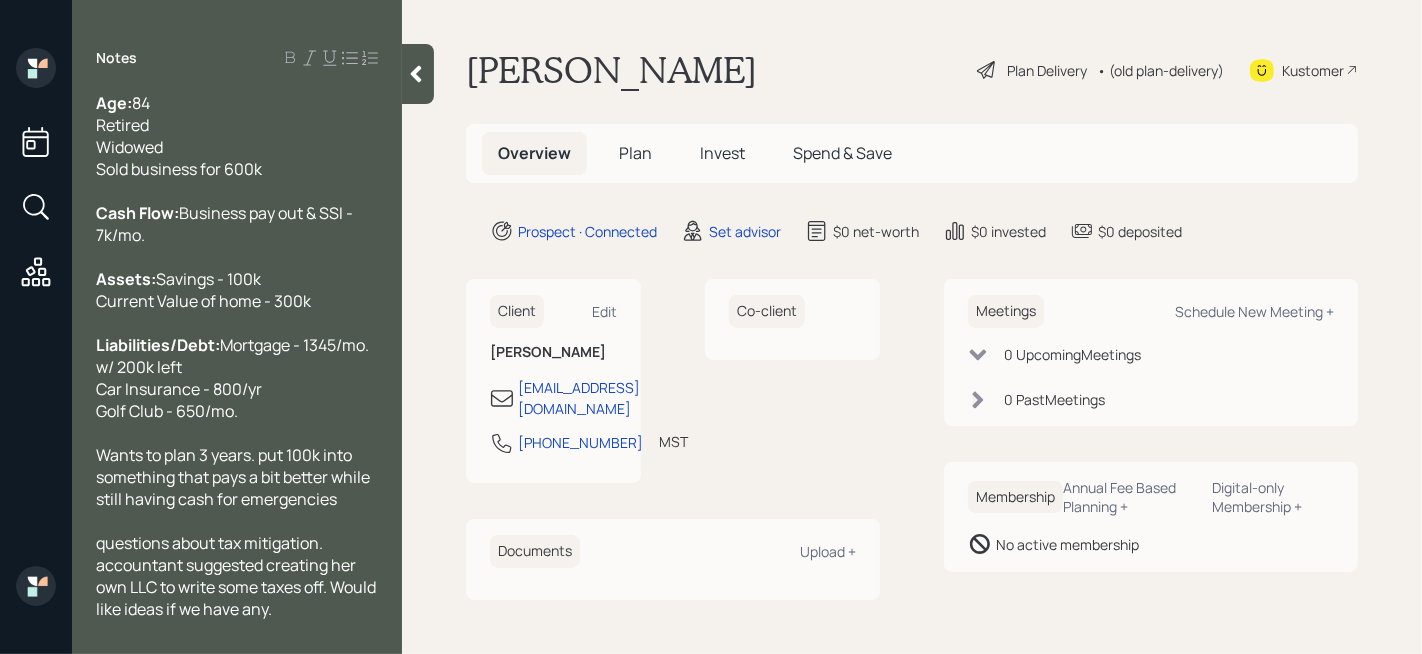 click on "Assets:
Savings - 100k
Current Value of home - 300k" at bounding box center (237, 290) 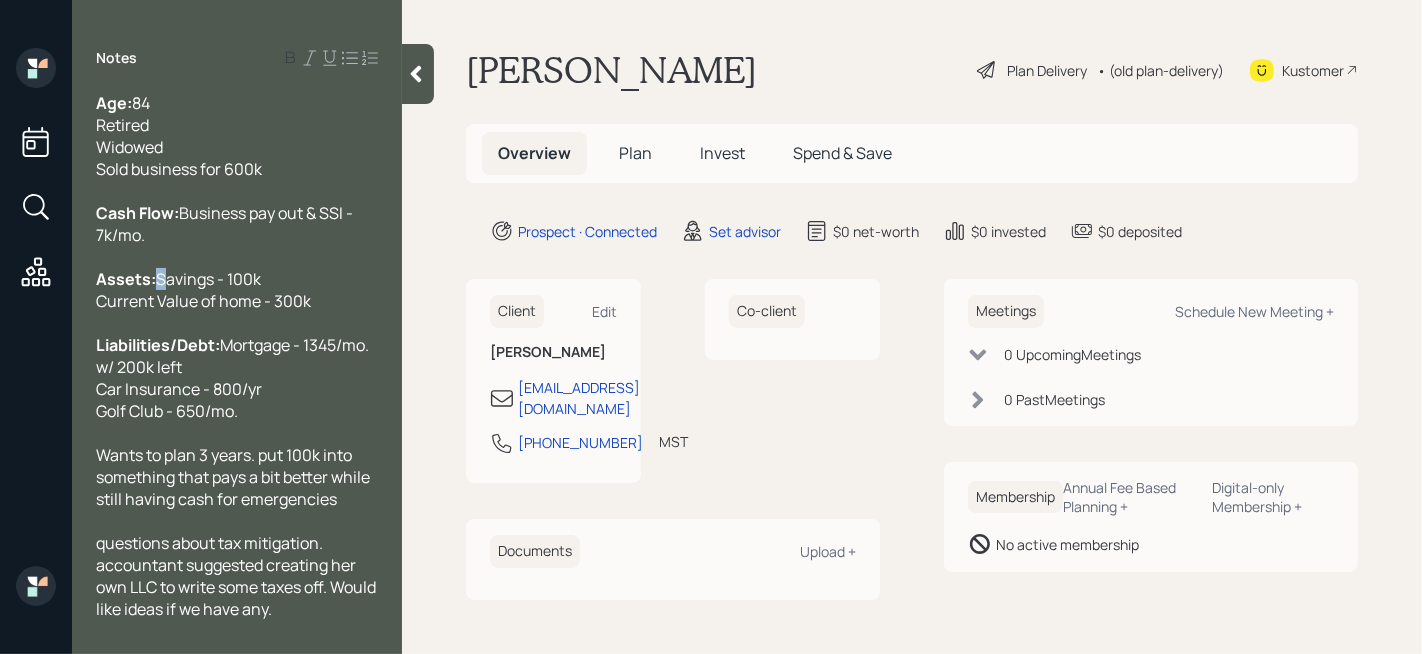 click on "Assets:
Savings - 100k
Current Value of home - 300k" at bounding box center [237, 290] 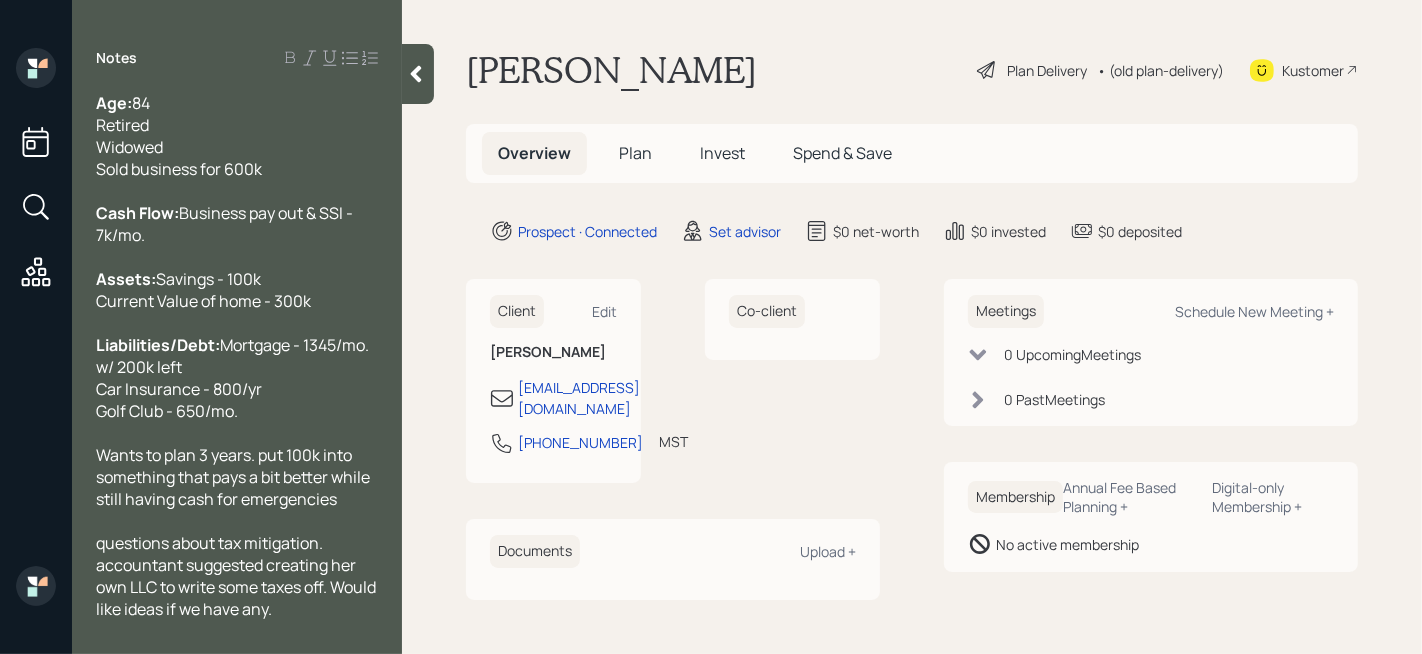 click at bounding box center [237, 323] 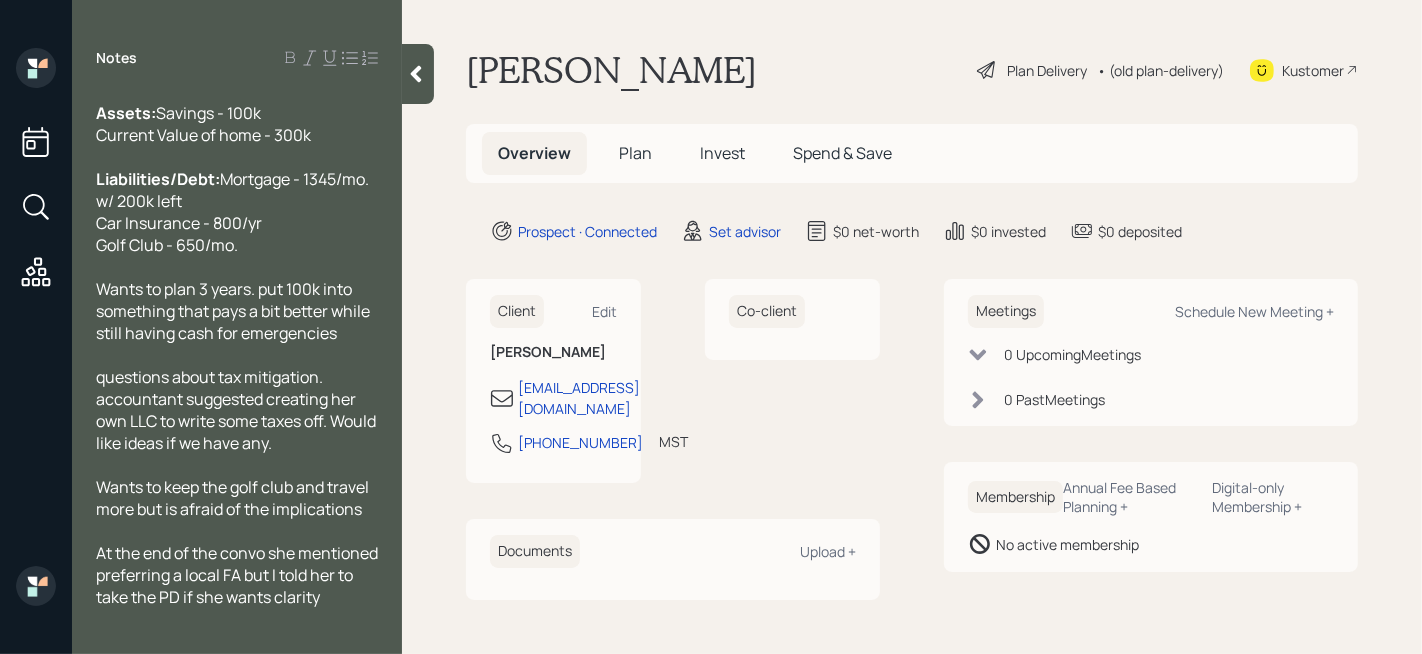click on "At the end of the convo she mentioned preferring a local FA but I told her to take the PD if she wants clarity" at bounding box center [237, 575] 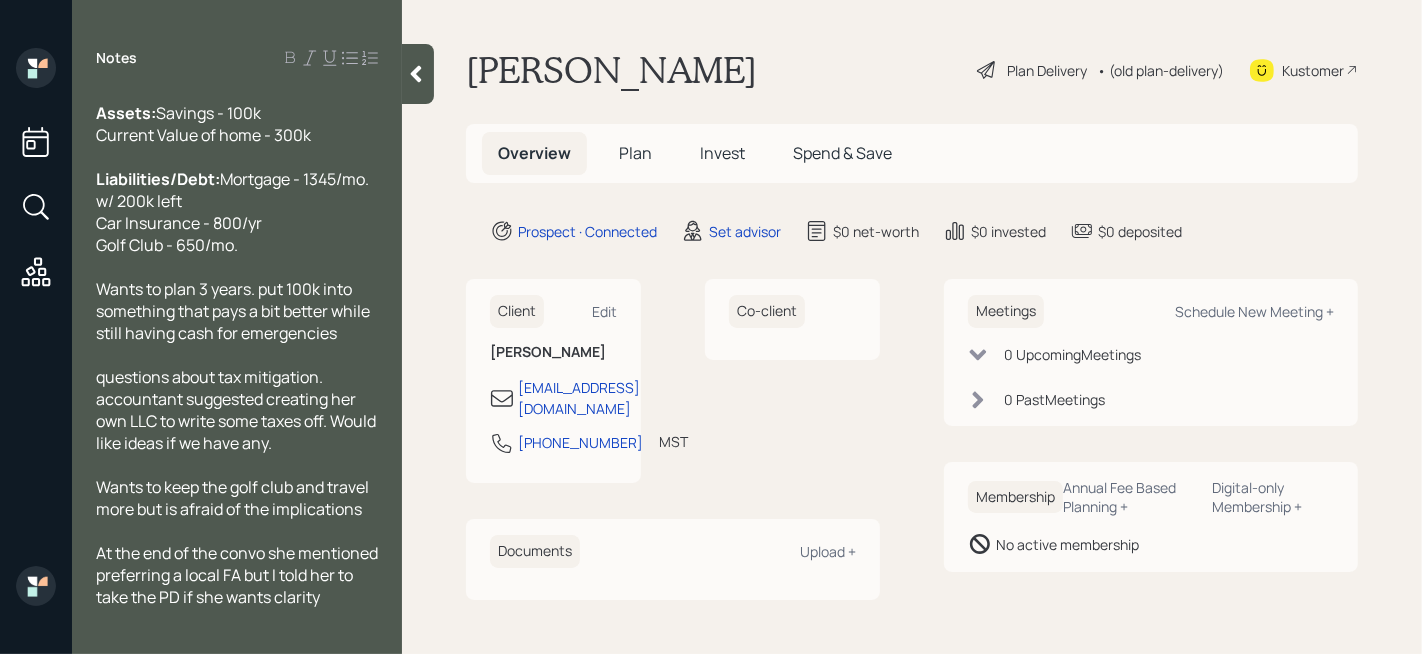 click on "[PERSON_NAME] Plan Delivery • (old plan-delivery) Kustomer Overview Plan Invest Spend & Save Prospect ·
Connected Set advisor $0 net-worth $0 invested $0 deposited Client Edit [PERSON_NAME] [EMAIL_ADDRESS][DOMAIN_NAME] [PHONE_NUMBER] MST Currently 11:24 AM Co-client Documents Upload + Meetings Schedule New Meeting + 0   Upcoming  Meeting s 0   Past  Meeting s Membership Annual Fee Based Planning + Digital-only Membership + No active membership" at bounding box center (912, 327) 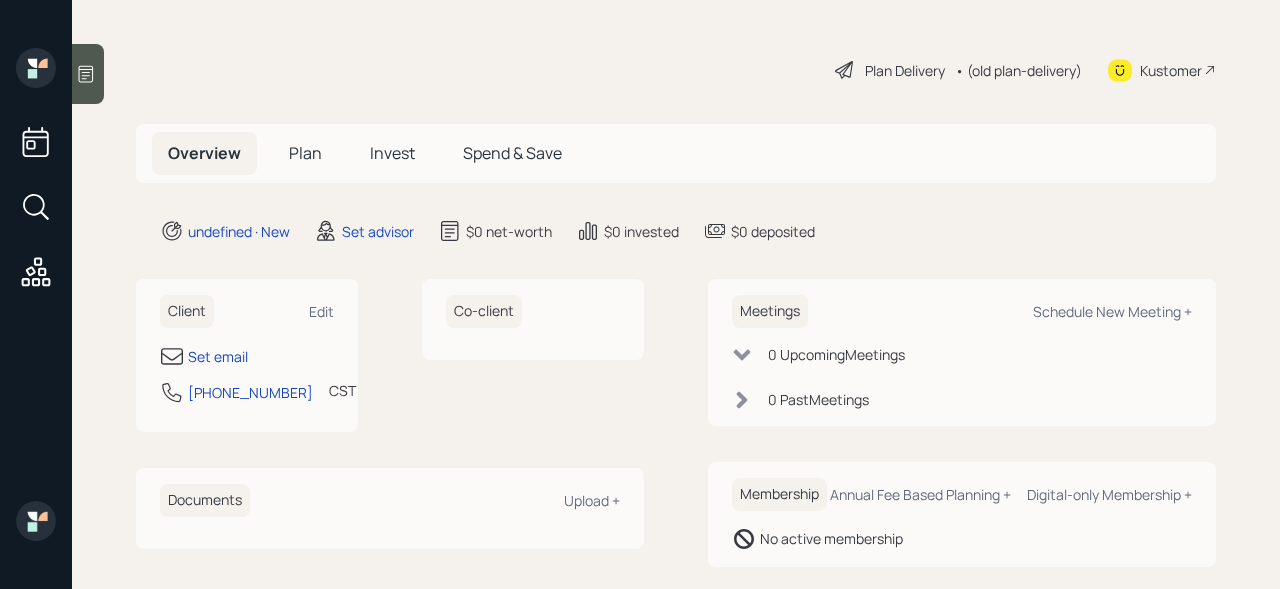scroll, scrollTop: 0, scrollLeft: 0, axis: both 